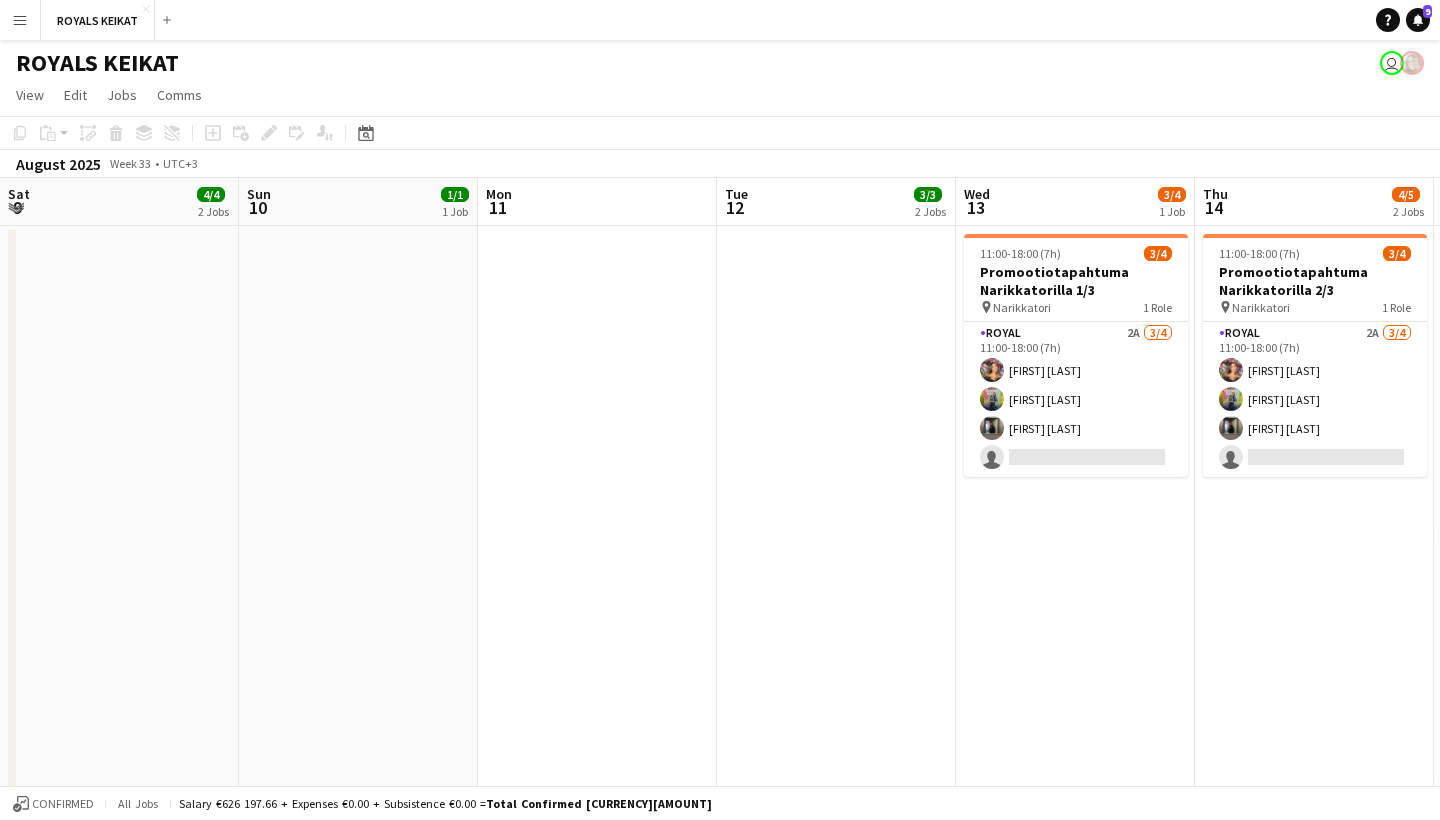 scroll, scrollTop: 0, scrollLeft: 0, axis: both 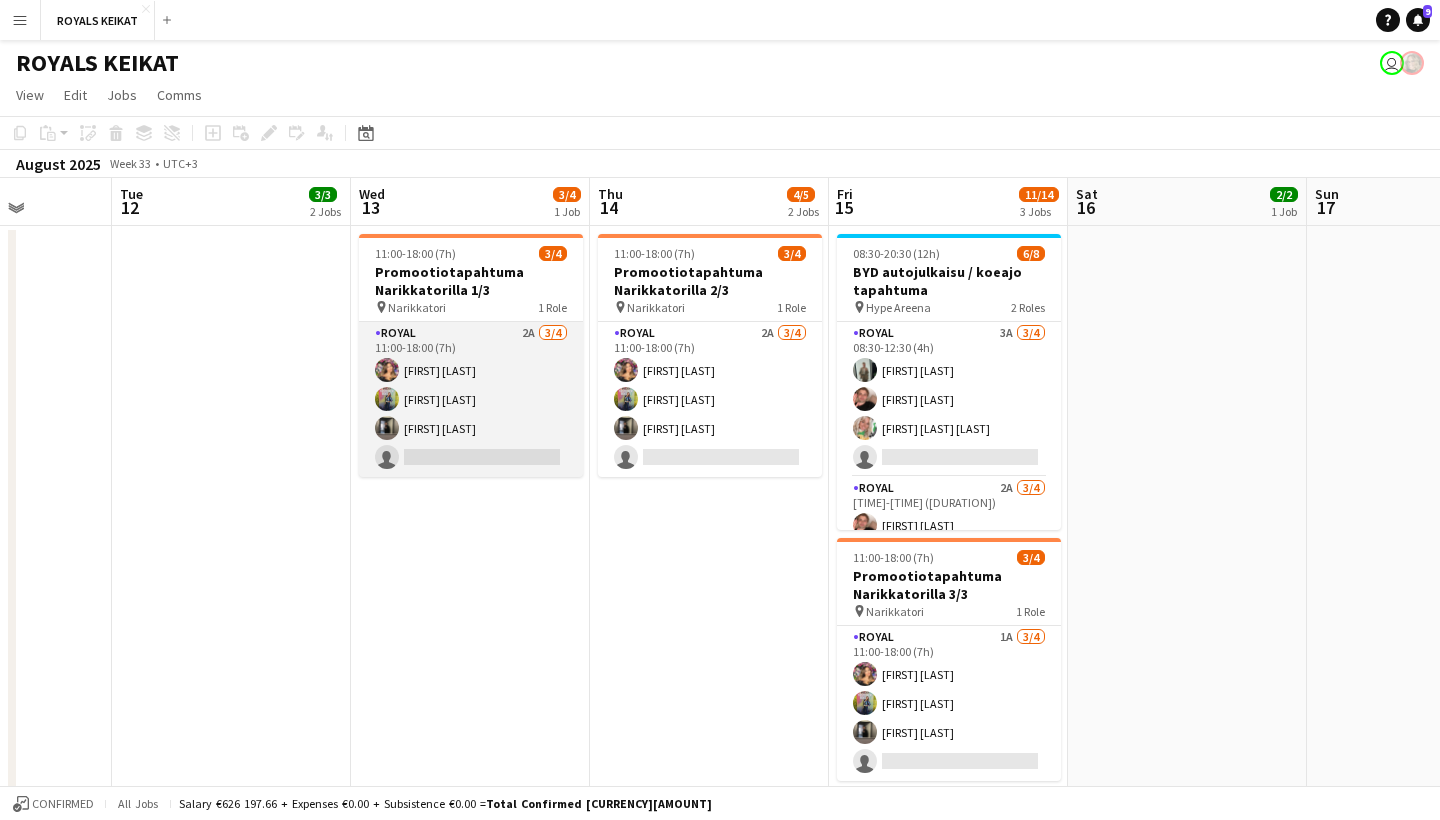 click on "Royal   2A   3/4   [TIME] ([DURATION])
[FIRST] [LAST] [FIRST] [LAST] [FIRST] [LAST]
single-neutral-actions" at bounding box center (471, 399) 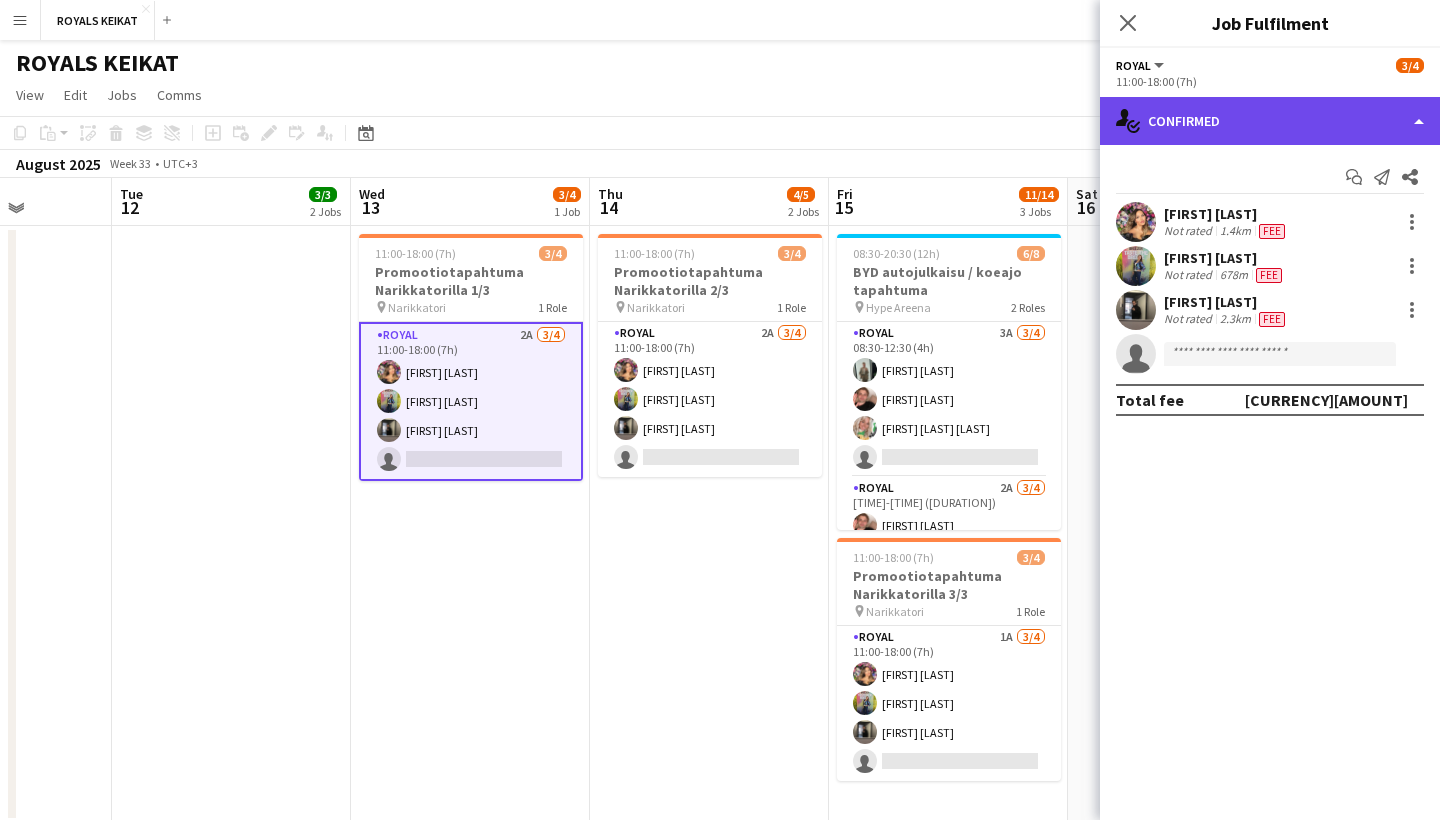 click on "single-neutral-actions-check-2
Confirmed" 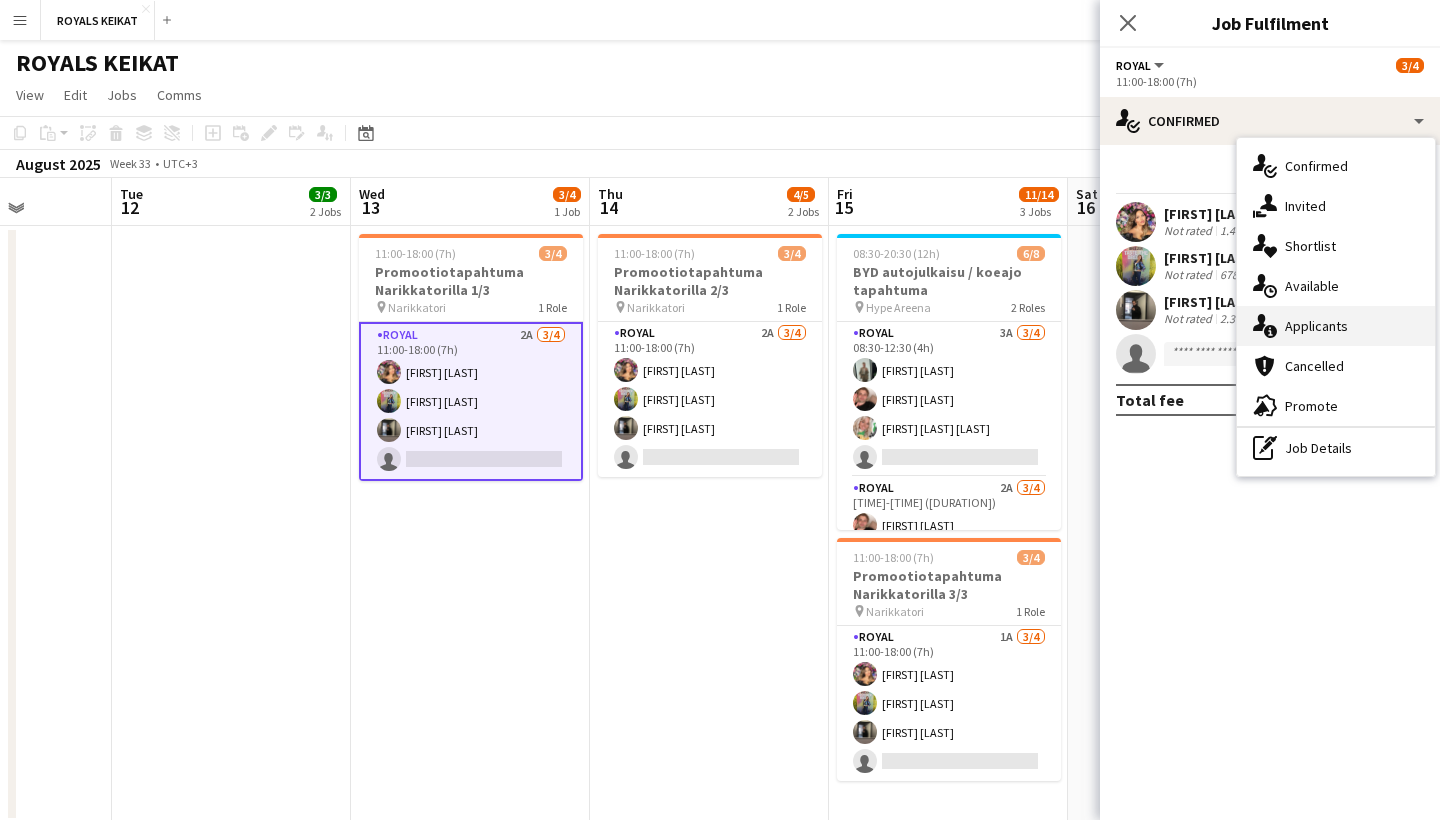 click on "single-neutral-actions-information
Applicants" at bounding box center (1336, 326) 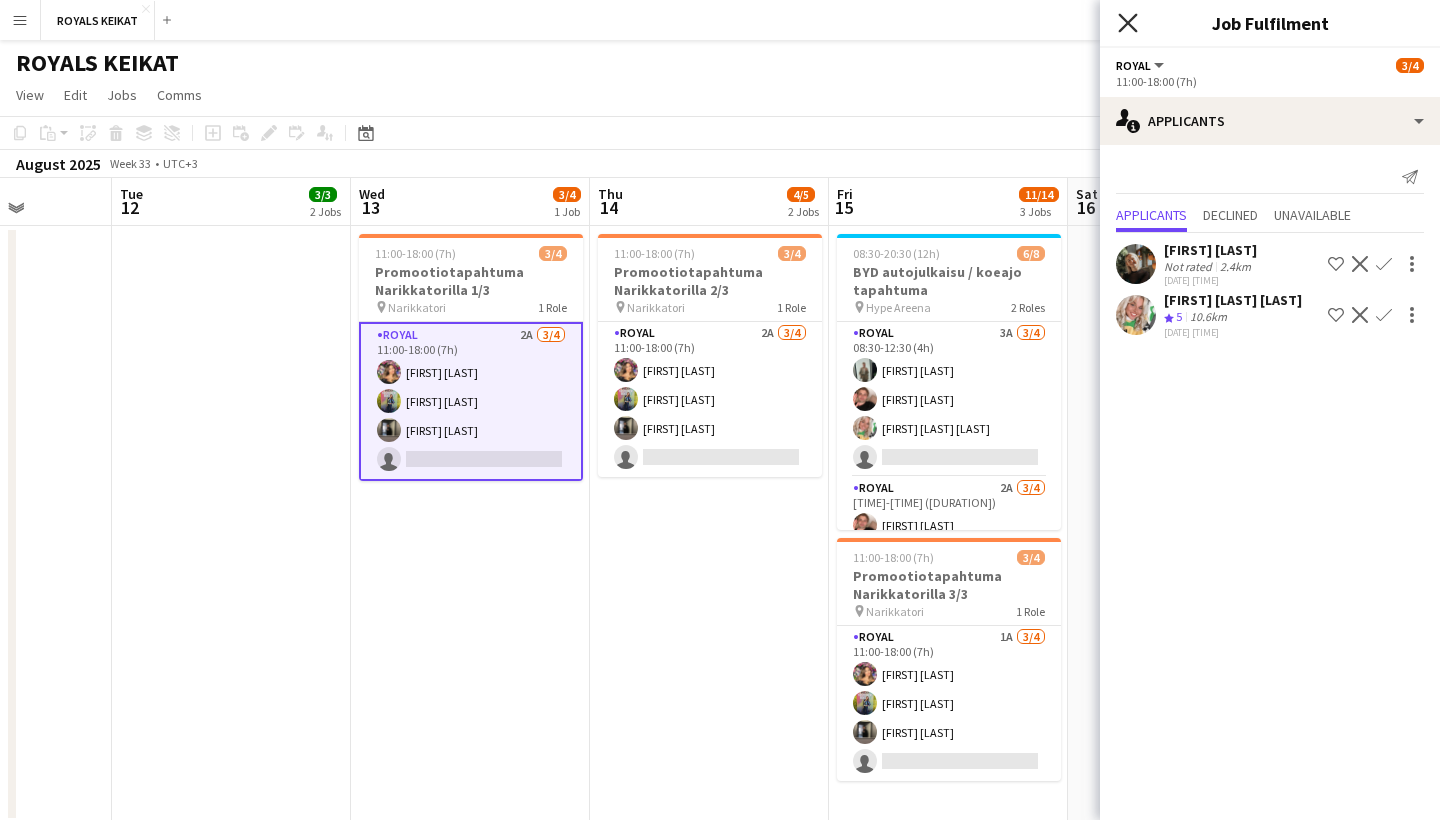 click 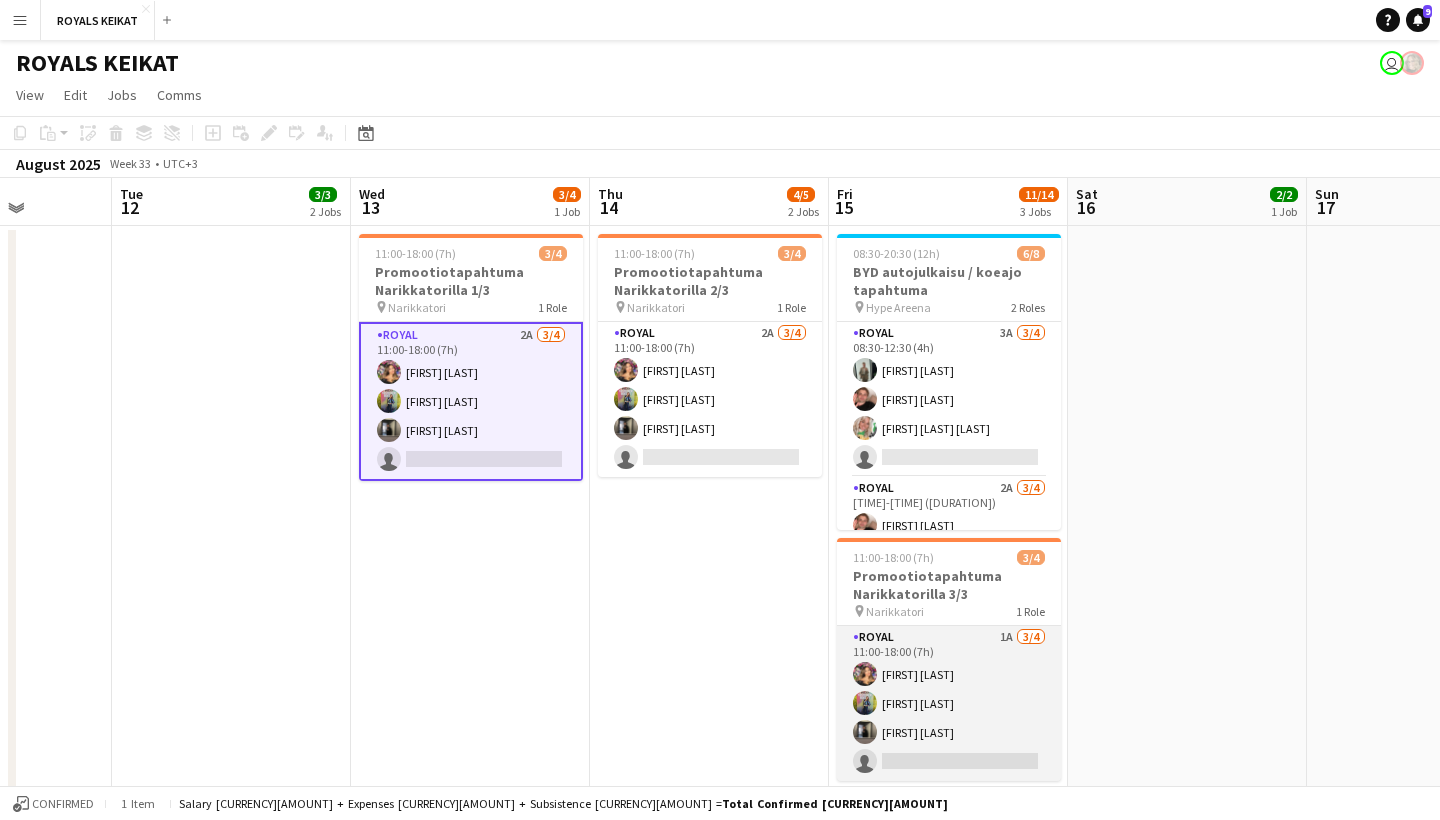 click on "Royal   1A   3/4   [TIME] ([DURATION])
[FIRST] [LAST] [FIRST] [LAST] [FIRST] [LAST]
single-neutral-actions" at bounding box center (949, 703) 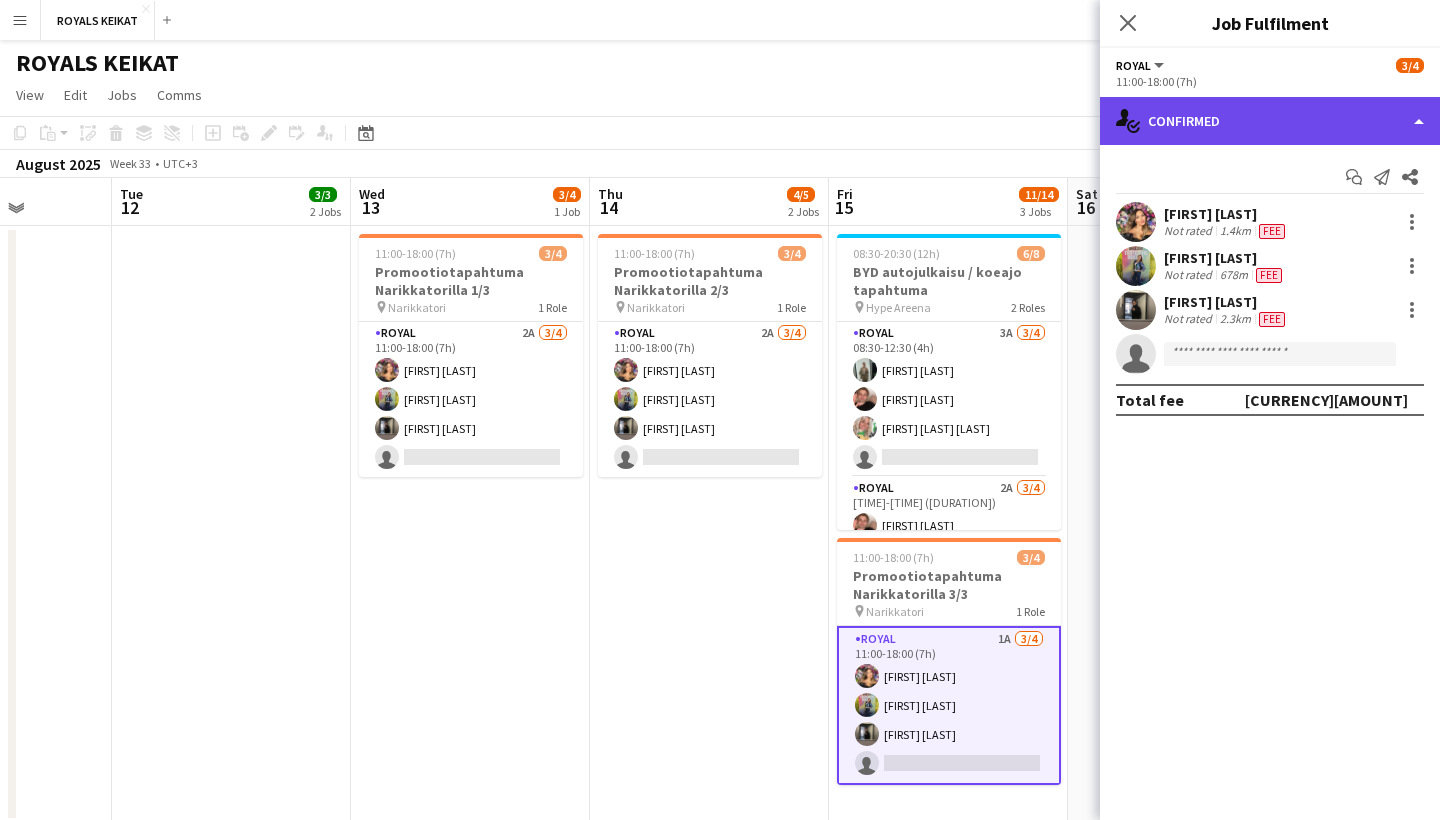click on "single-neutral-actions-check-2
Confirmed" 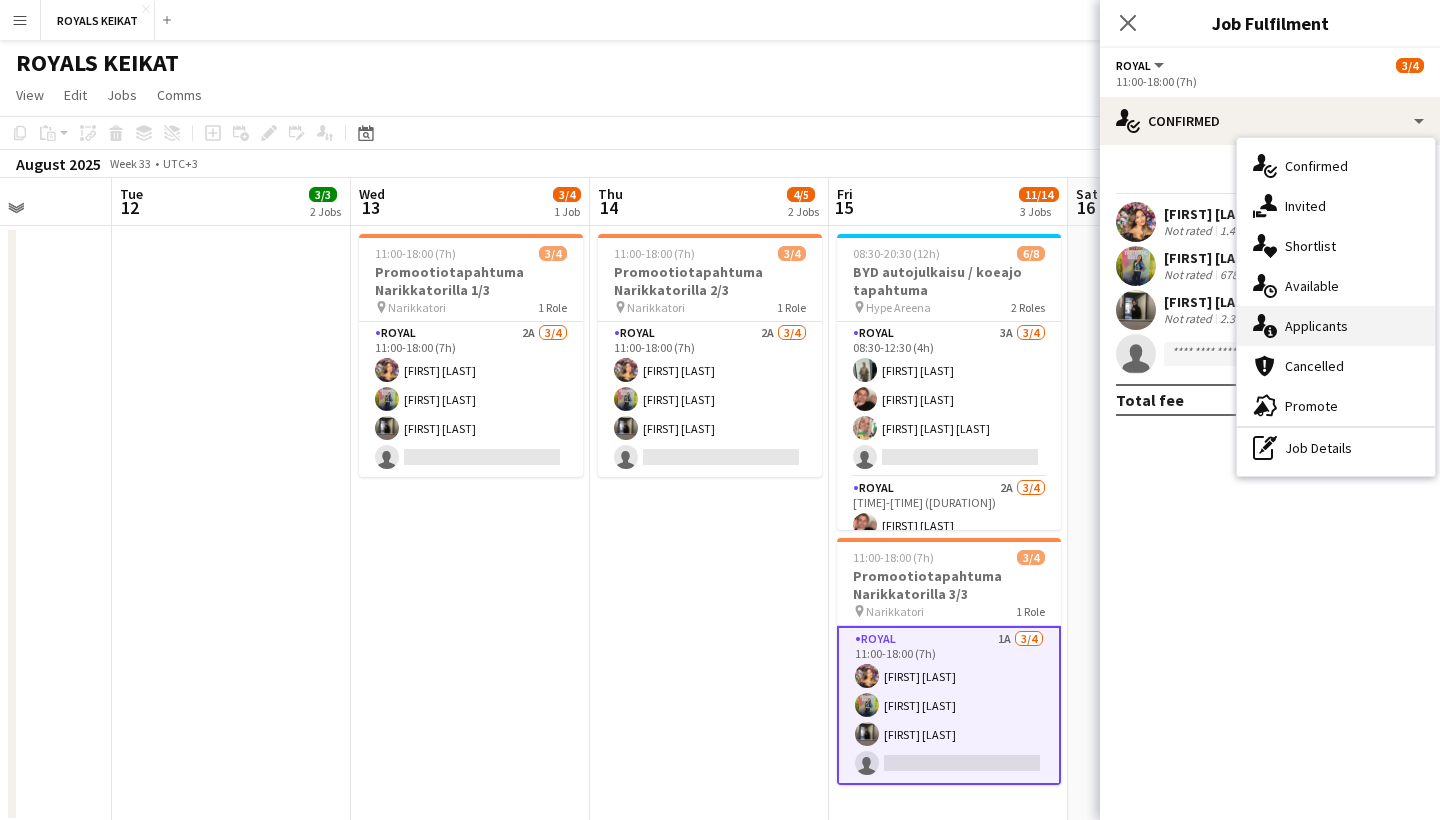 click on "single-neutral-actions-information
Applicants" at bounding box center (1336, 326) 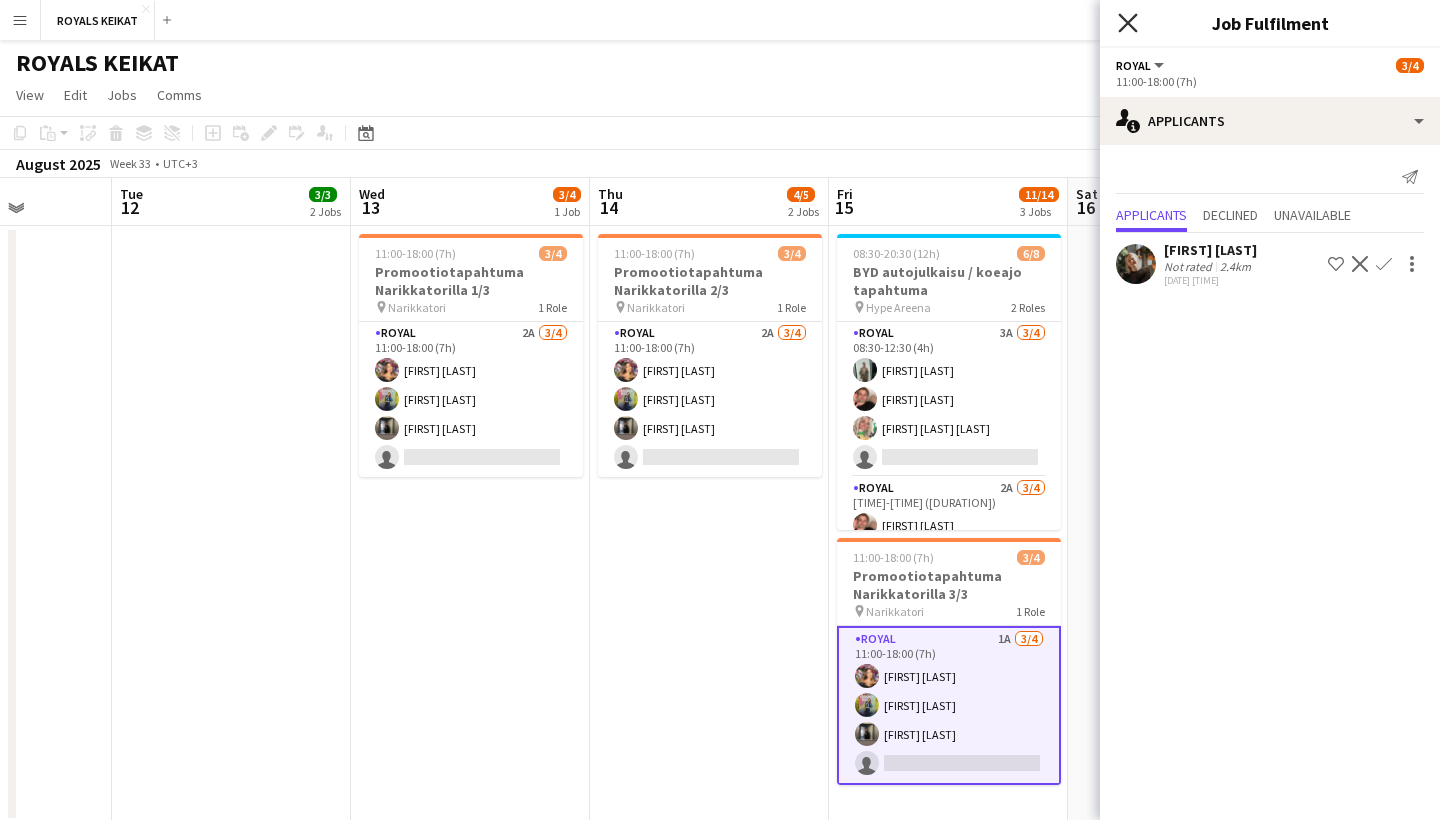 click 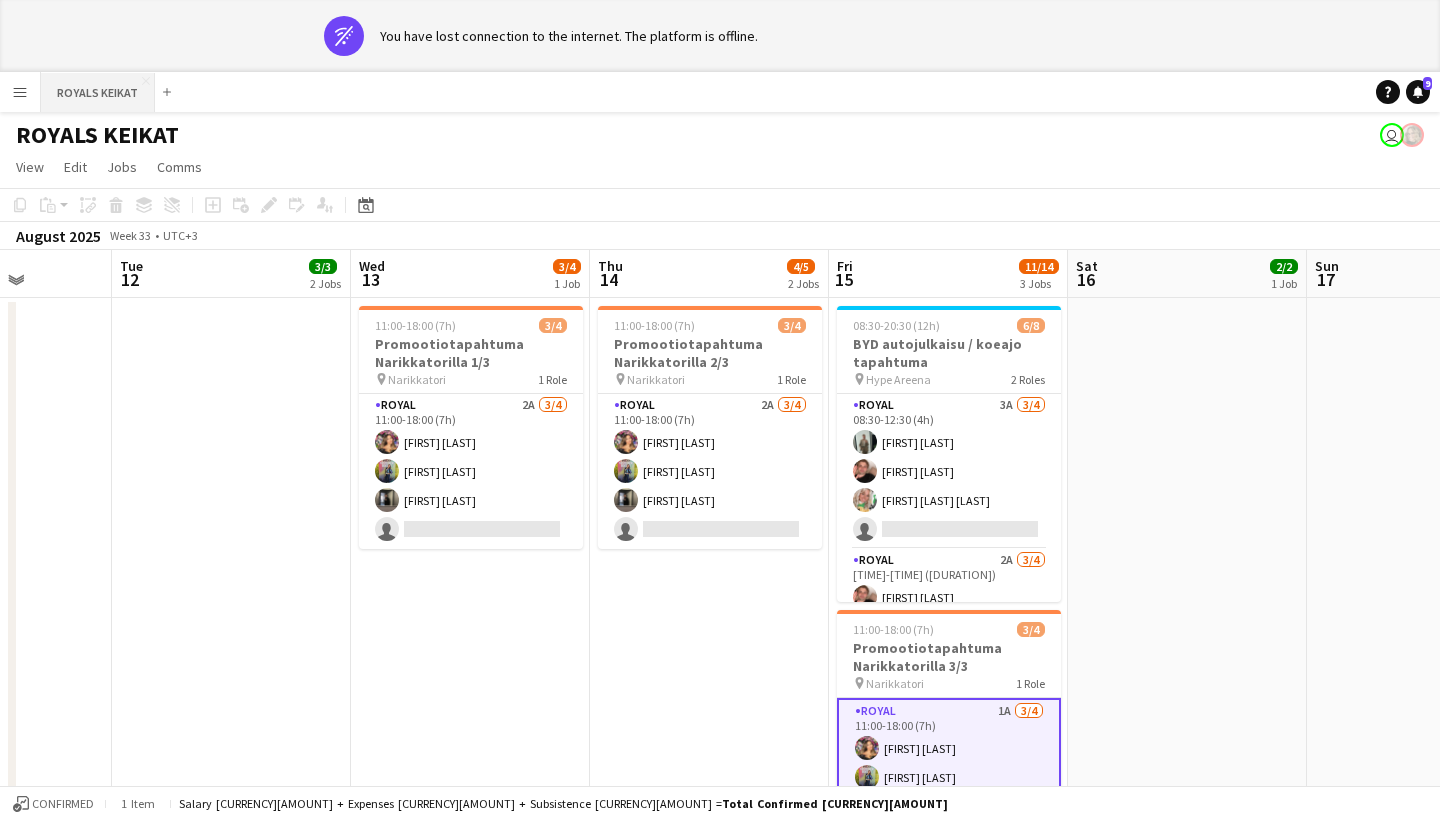 click on "ROYALS KEIKAT
Close" at bounding box center [98, 92] 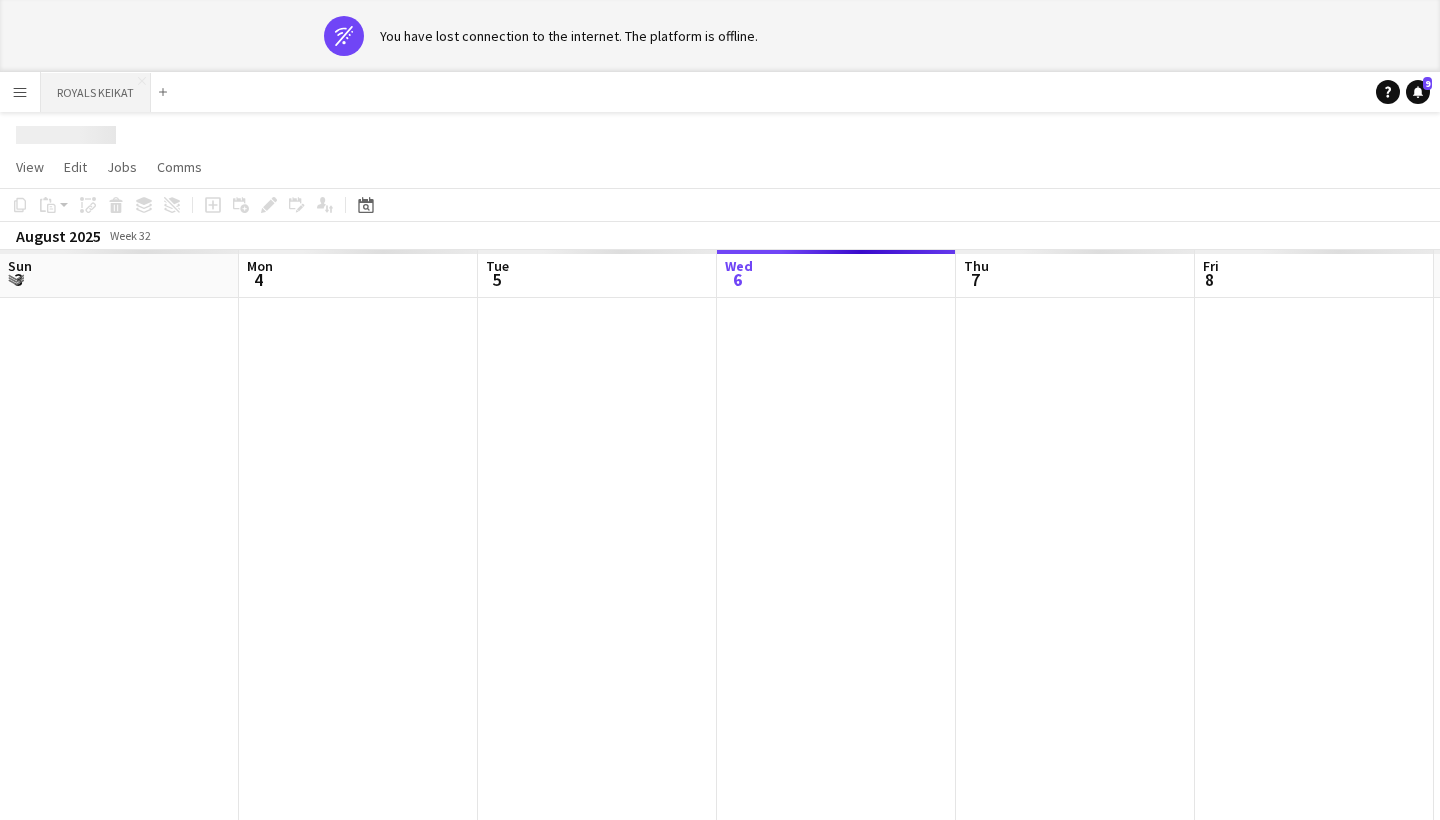 scroll, scrollTop: 0, scrollLeft: 478, axis: horizontal 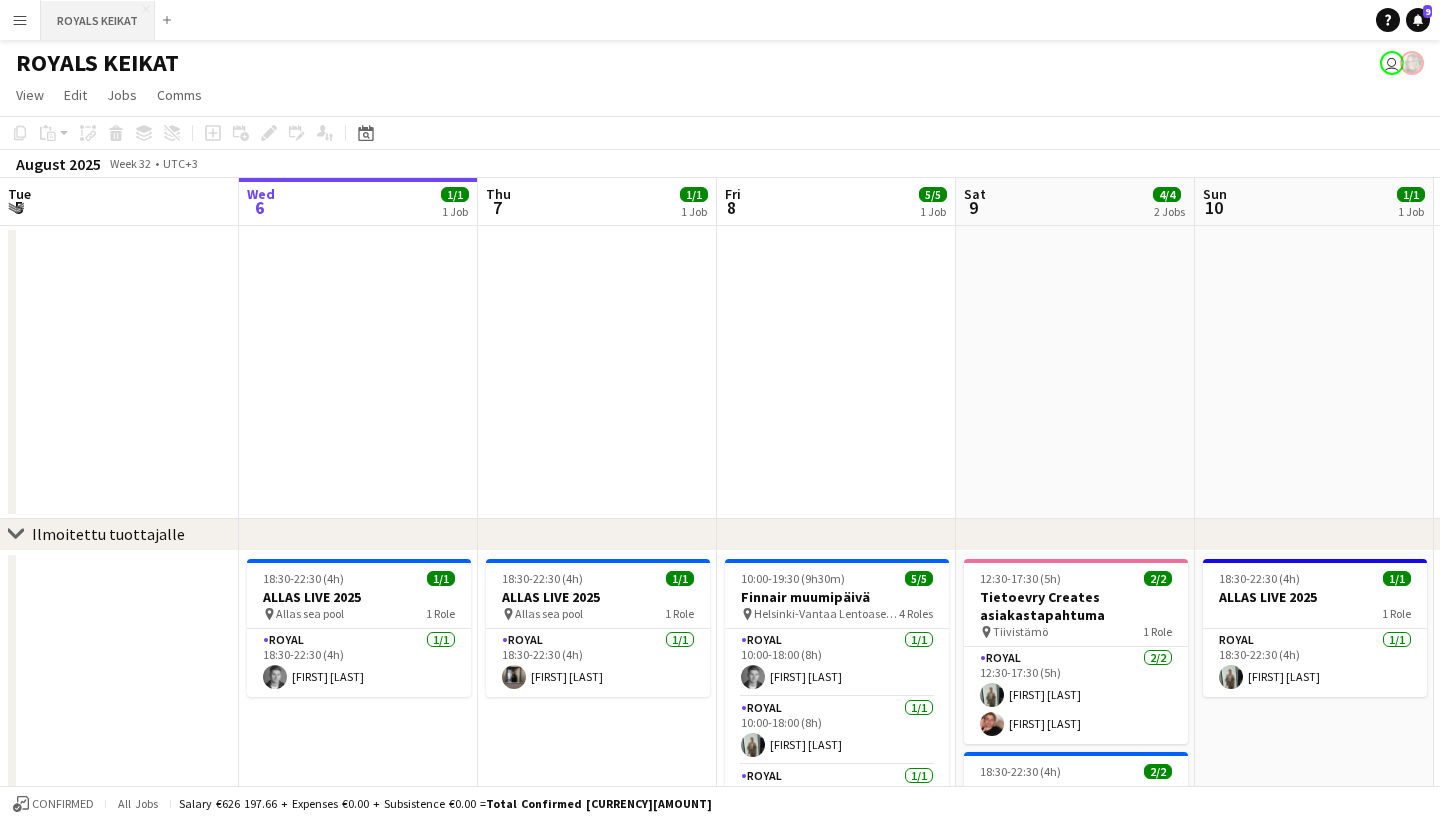 click on "ROYALS KEIKAT
Close" at bounding box center (98, 20) 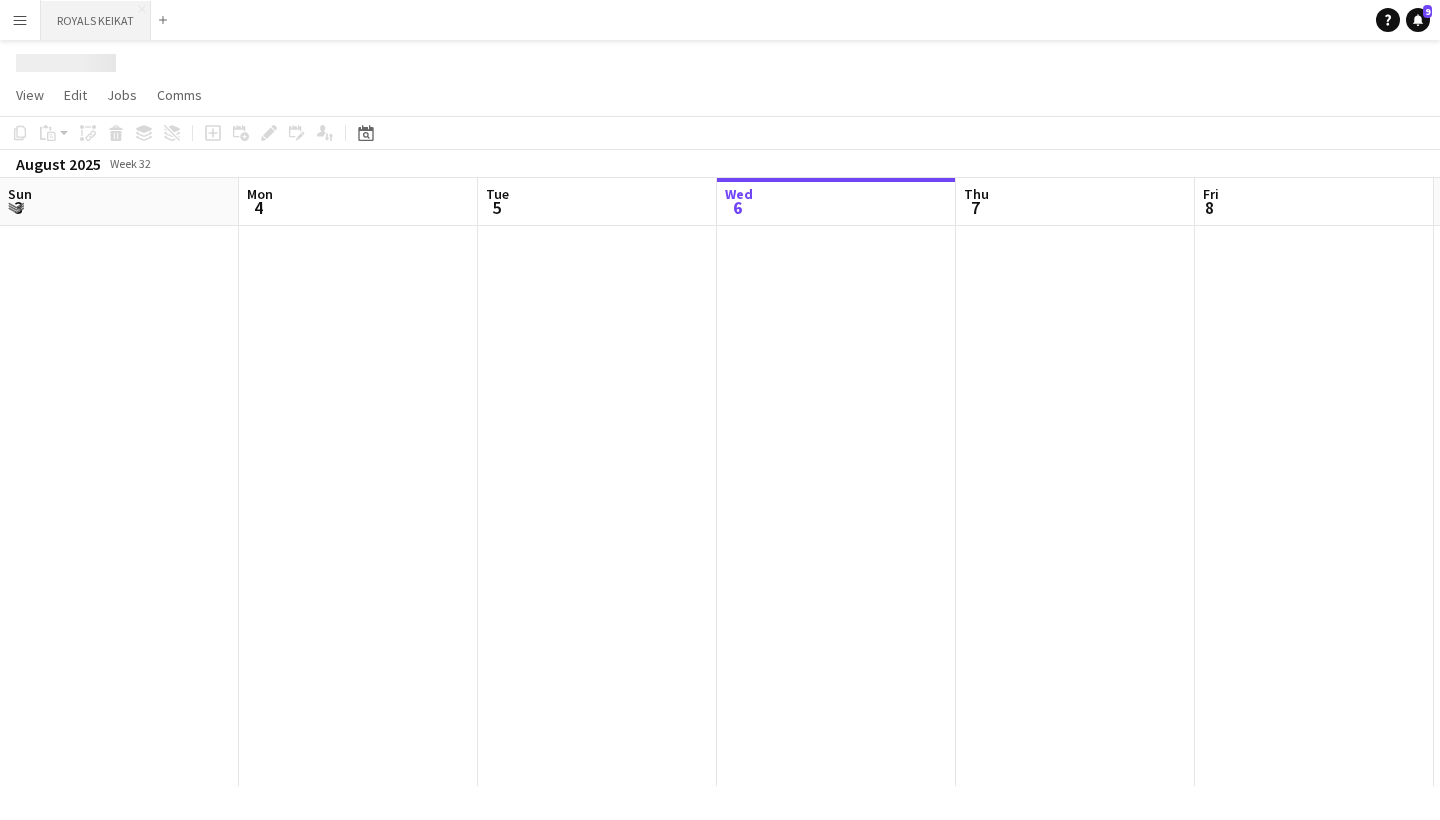 scroll, scrollTop: 0, scrollLeft: 478, axis: horizontal 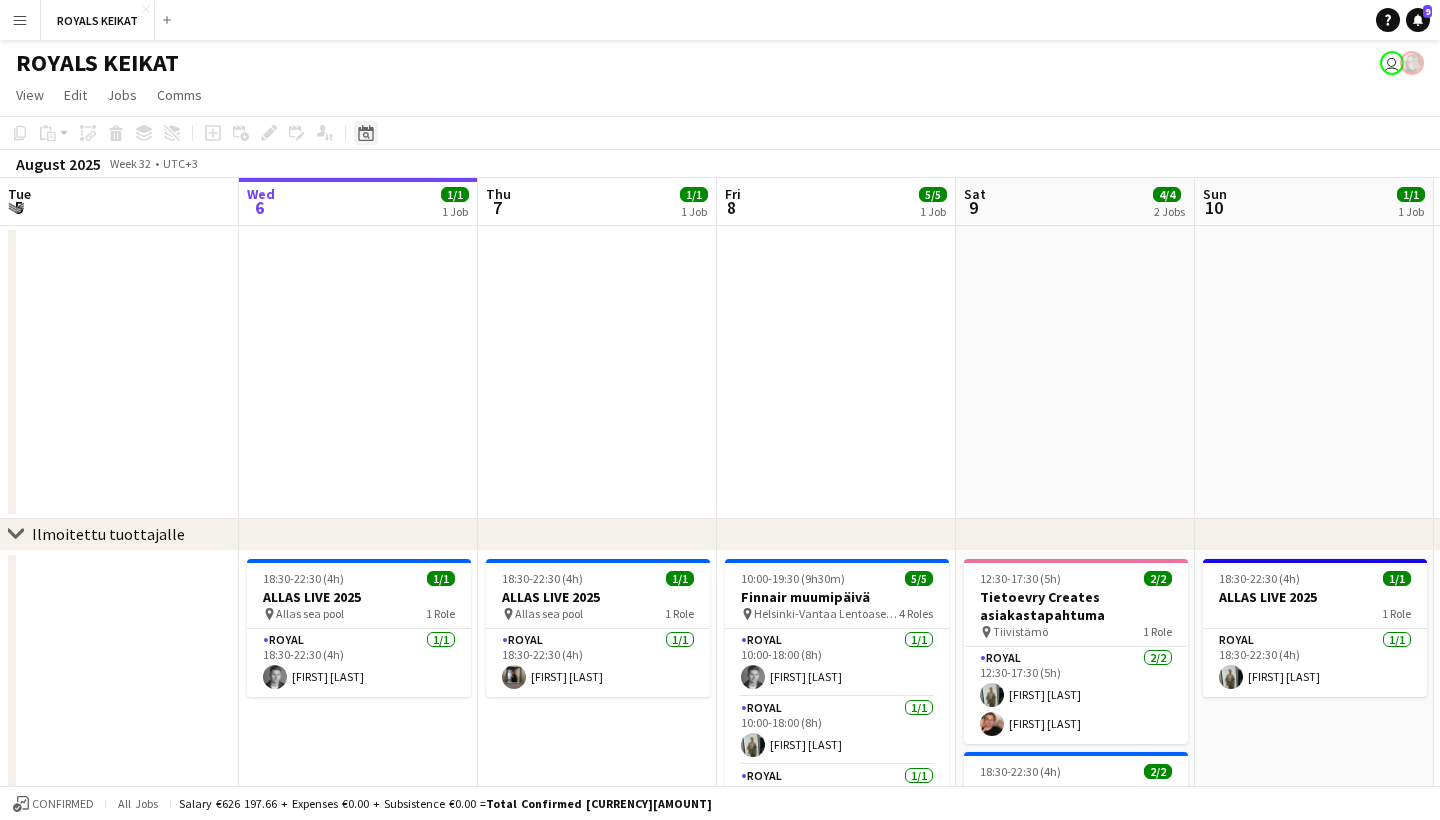 click on "Date picker" 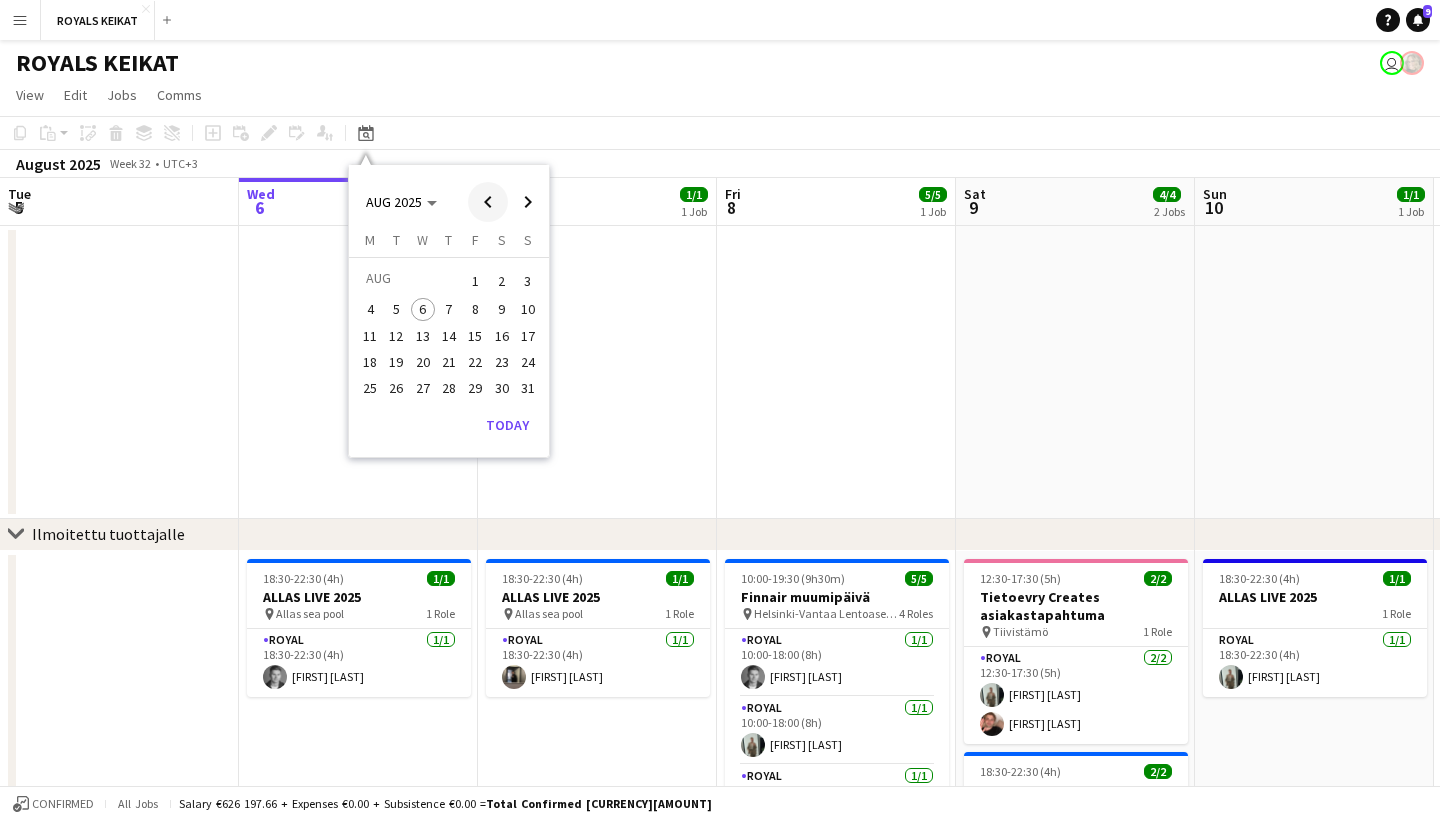 click at bounding box center (488, 202) 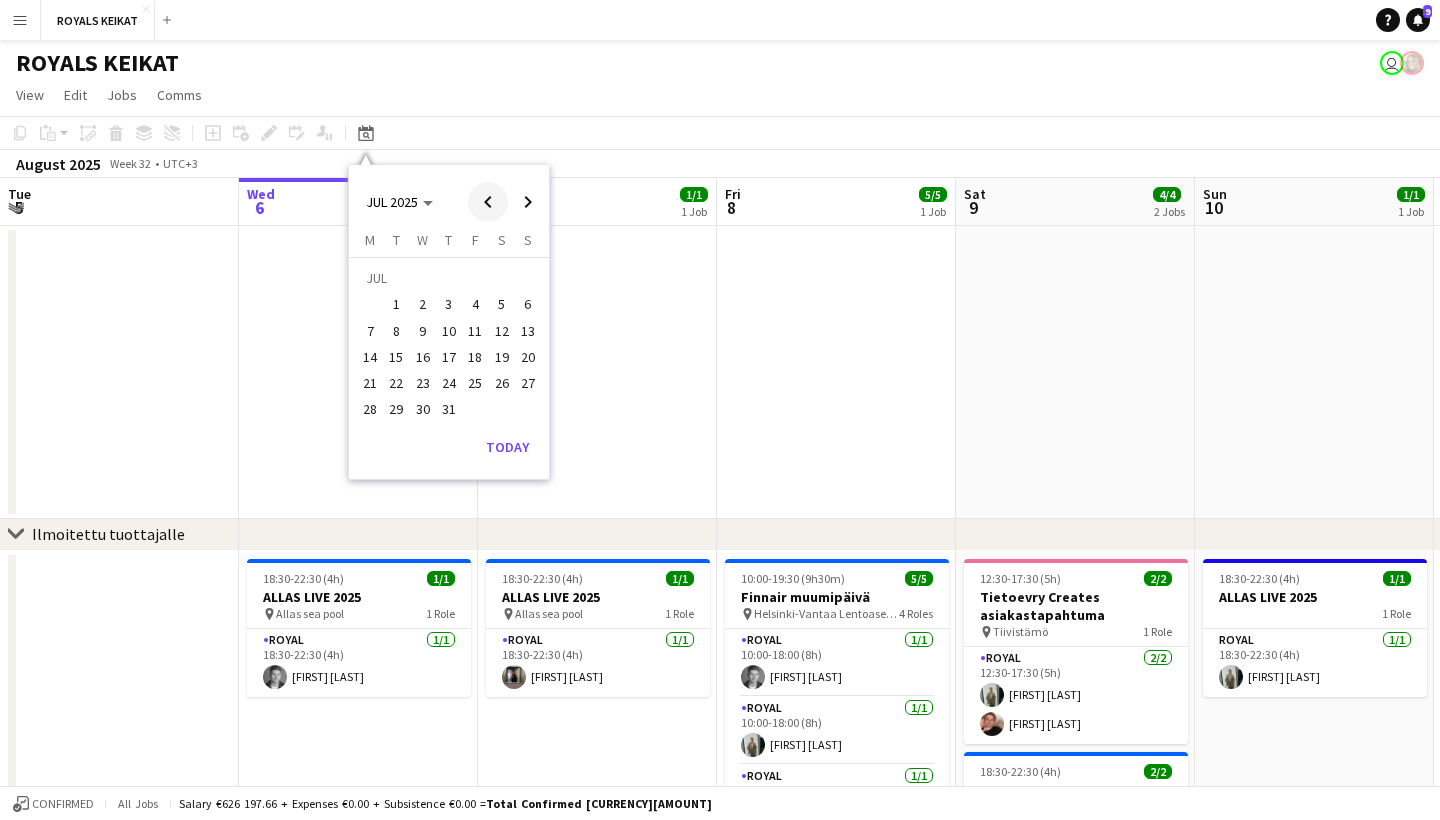 click at bounding box center [488, 202] 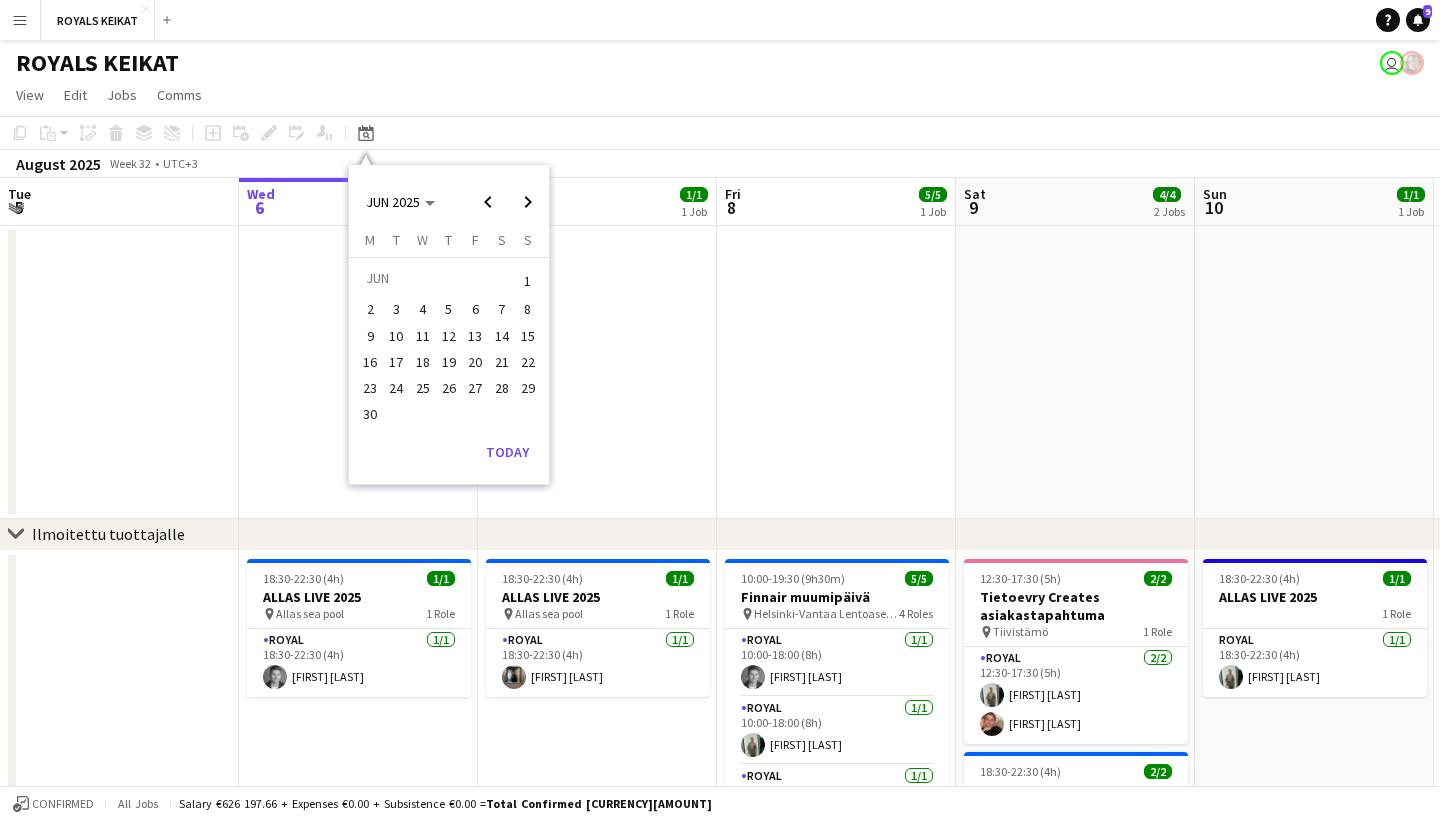 click on "5" at bounding box center [449, 310] 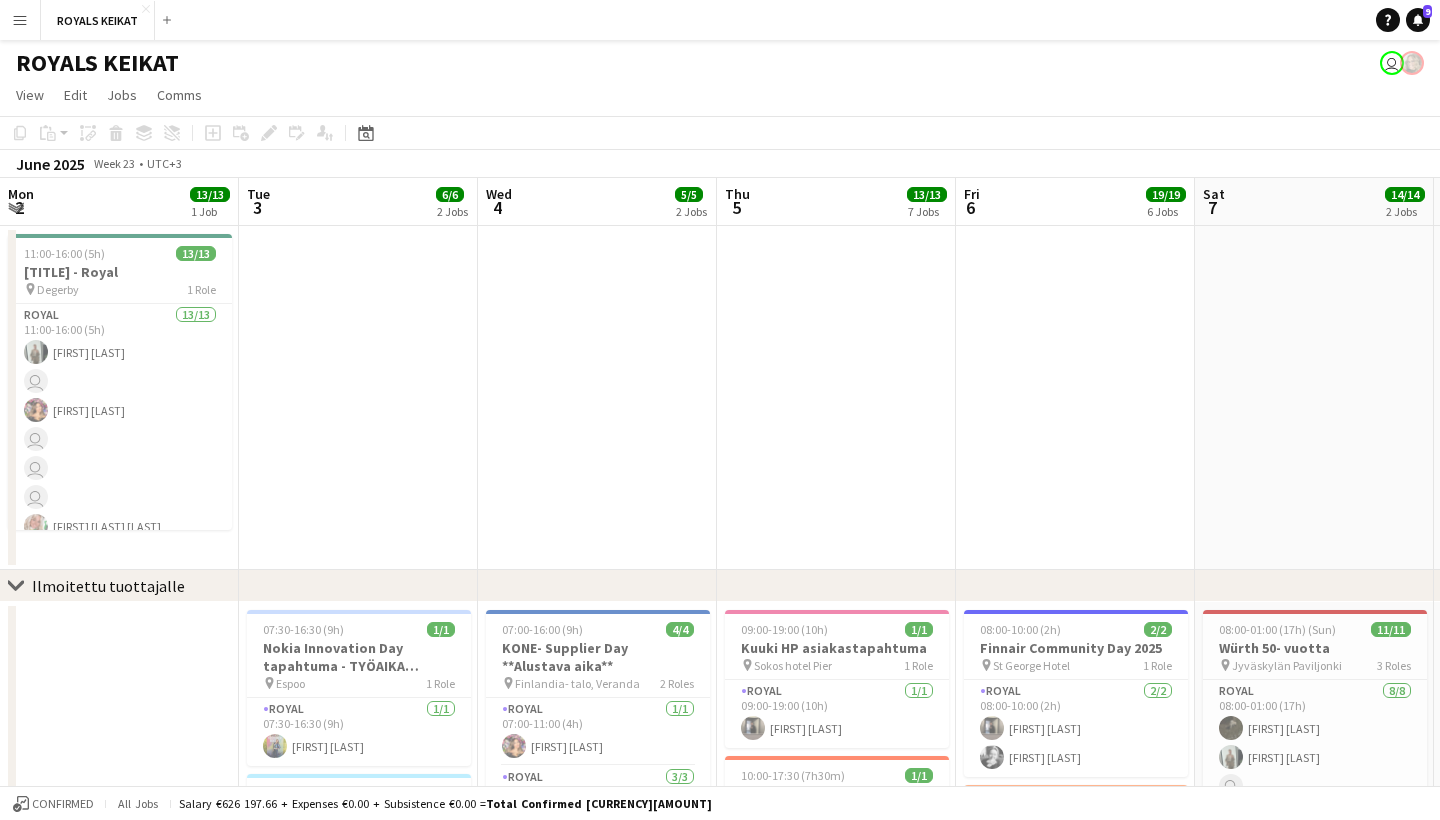 scroll, scrollTop: 0, scrollLeft: 687, axis: horizontal 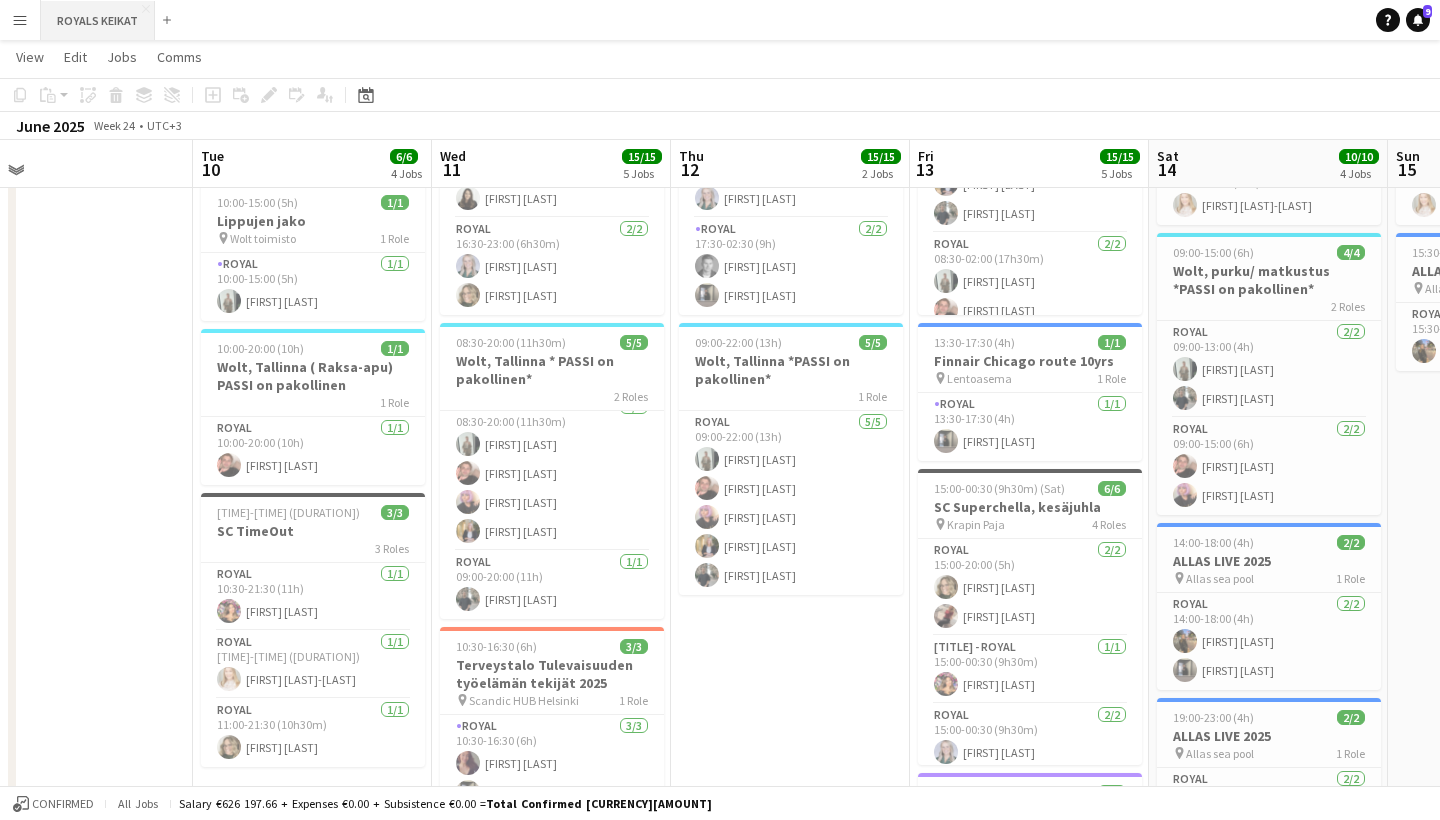 click on "ROYALS KEIKAT
Close" at bounding box center [98, 20] 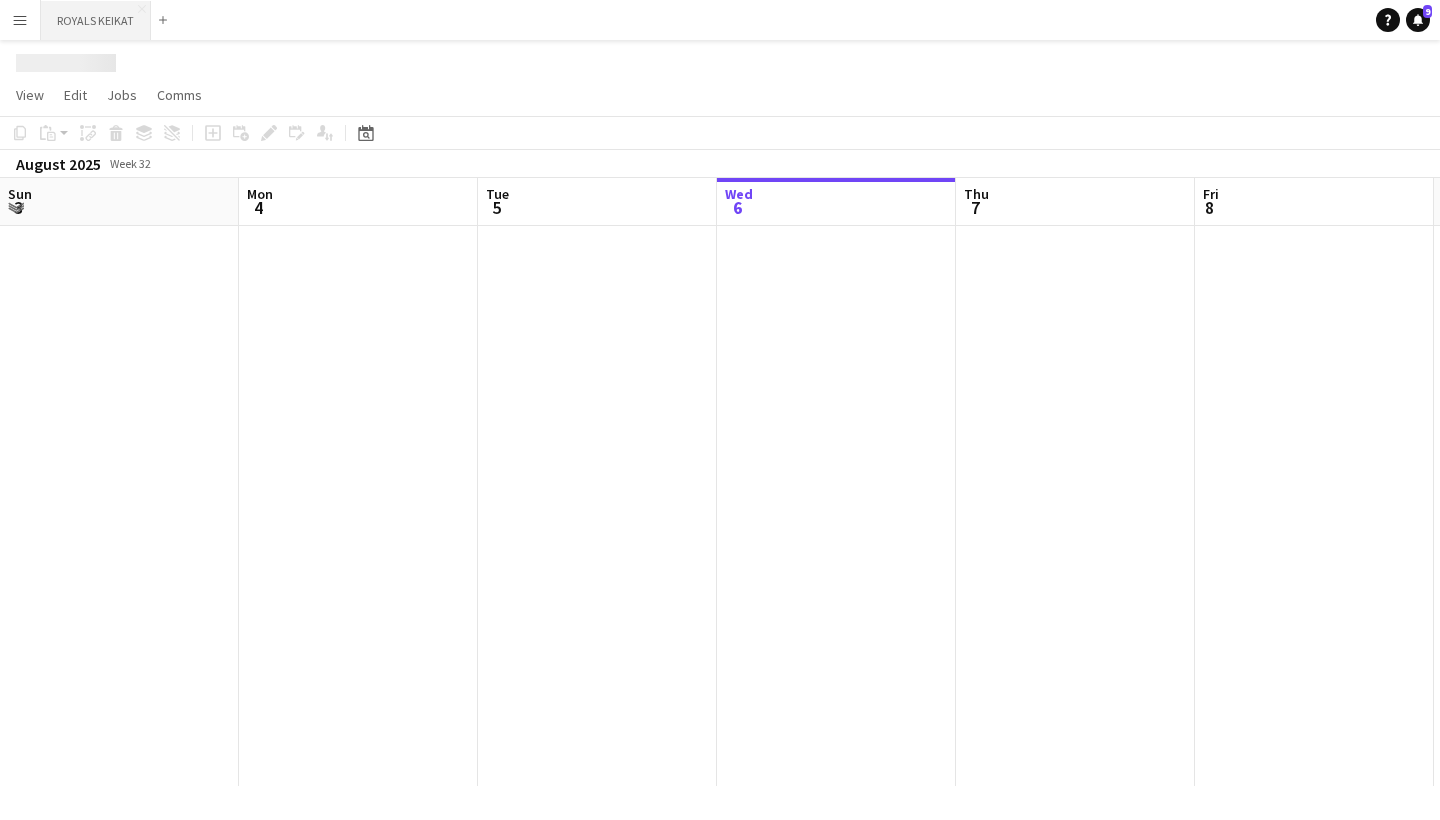 scroll, scrollTop: 0, scrollLeft: 0, axis: both 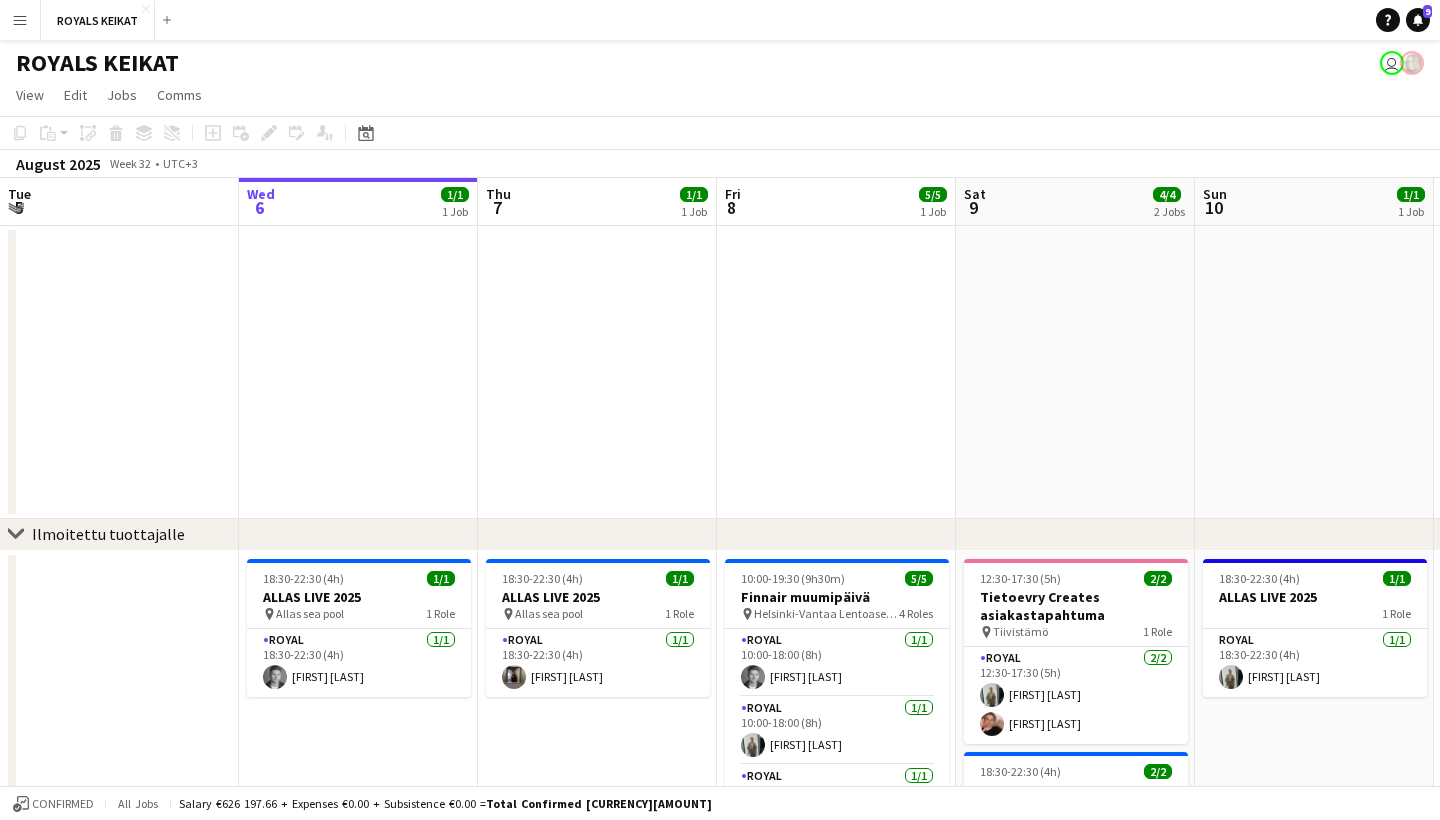 click on "Menu" at bounding box center (20, 20) 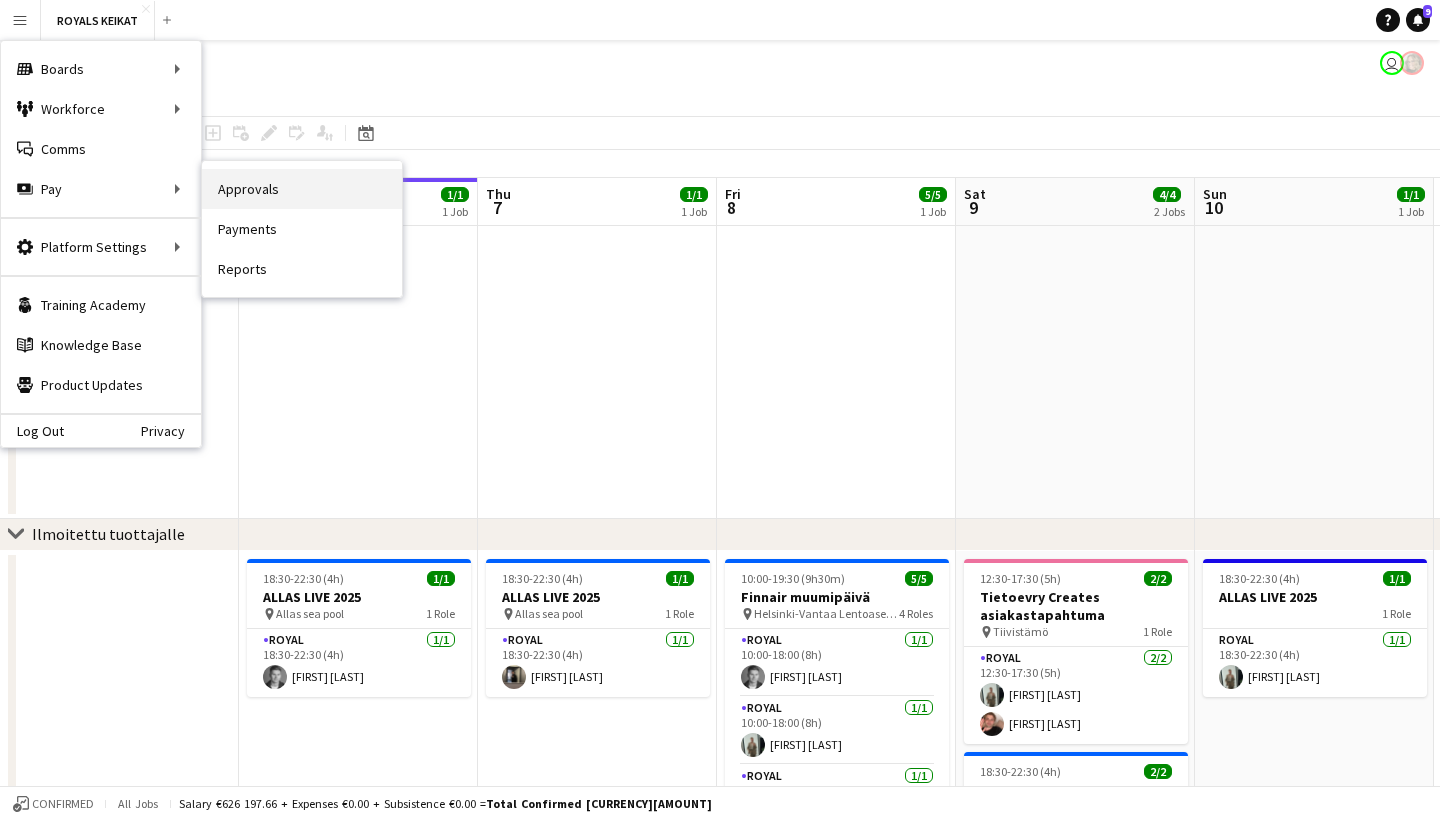 click on "Approvals" at bounding box center [302, 189] 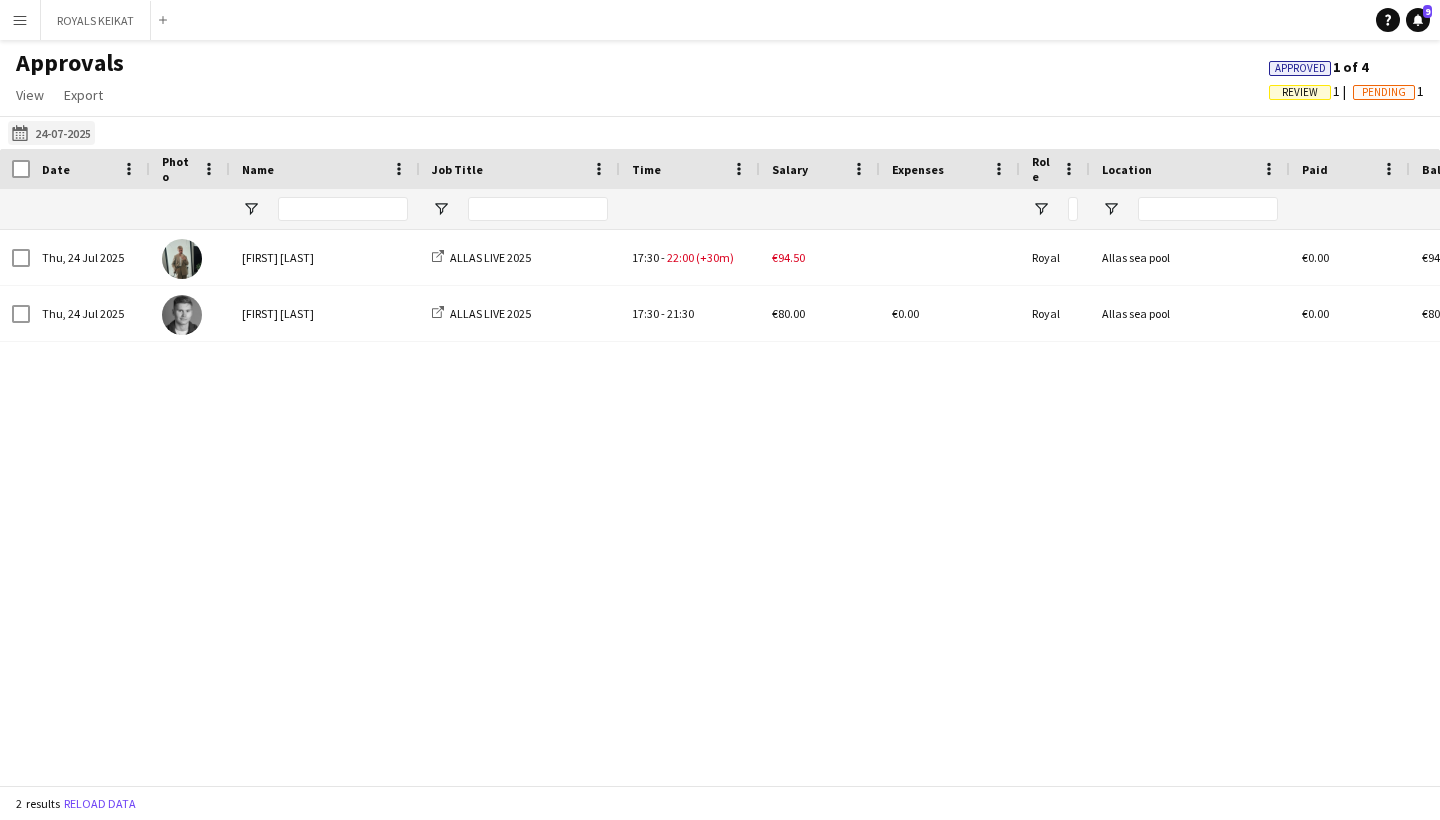 click on "[DATE]
[DATE]" 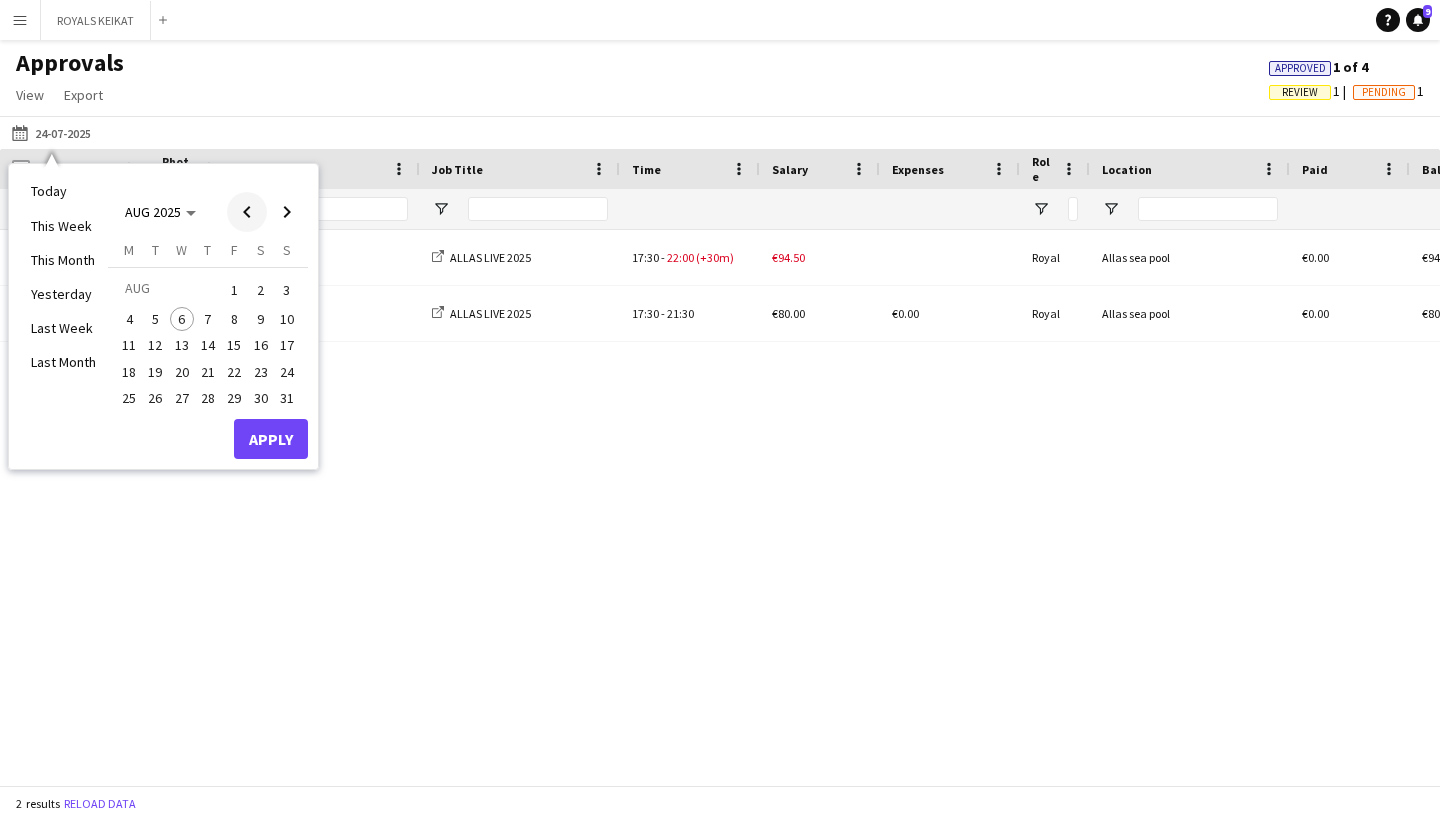 click at bounding box center [247, 212] 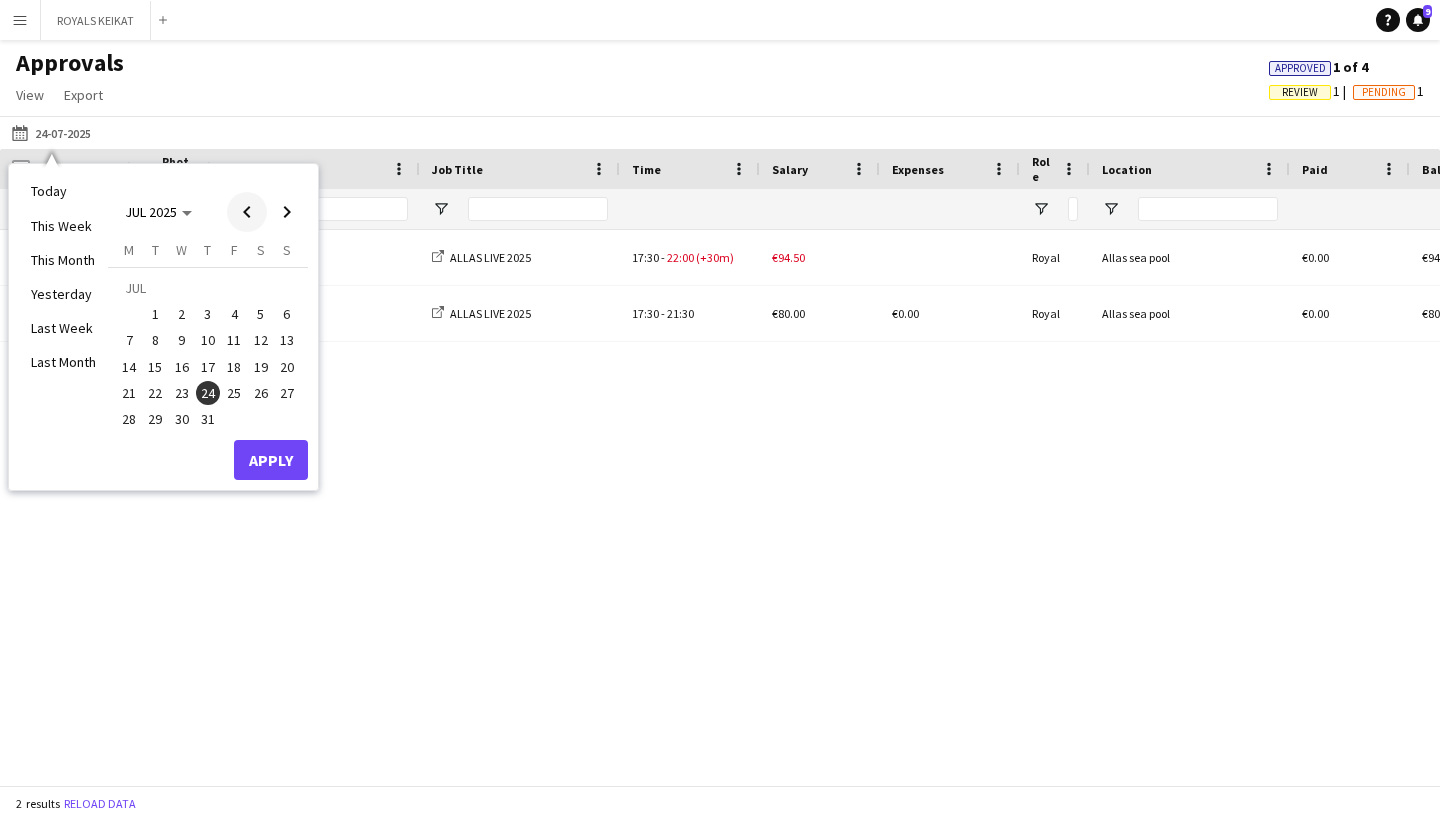 click at bounding box center (247, 212) 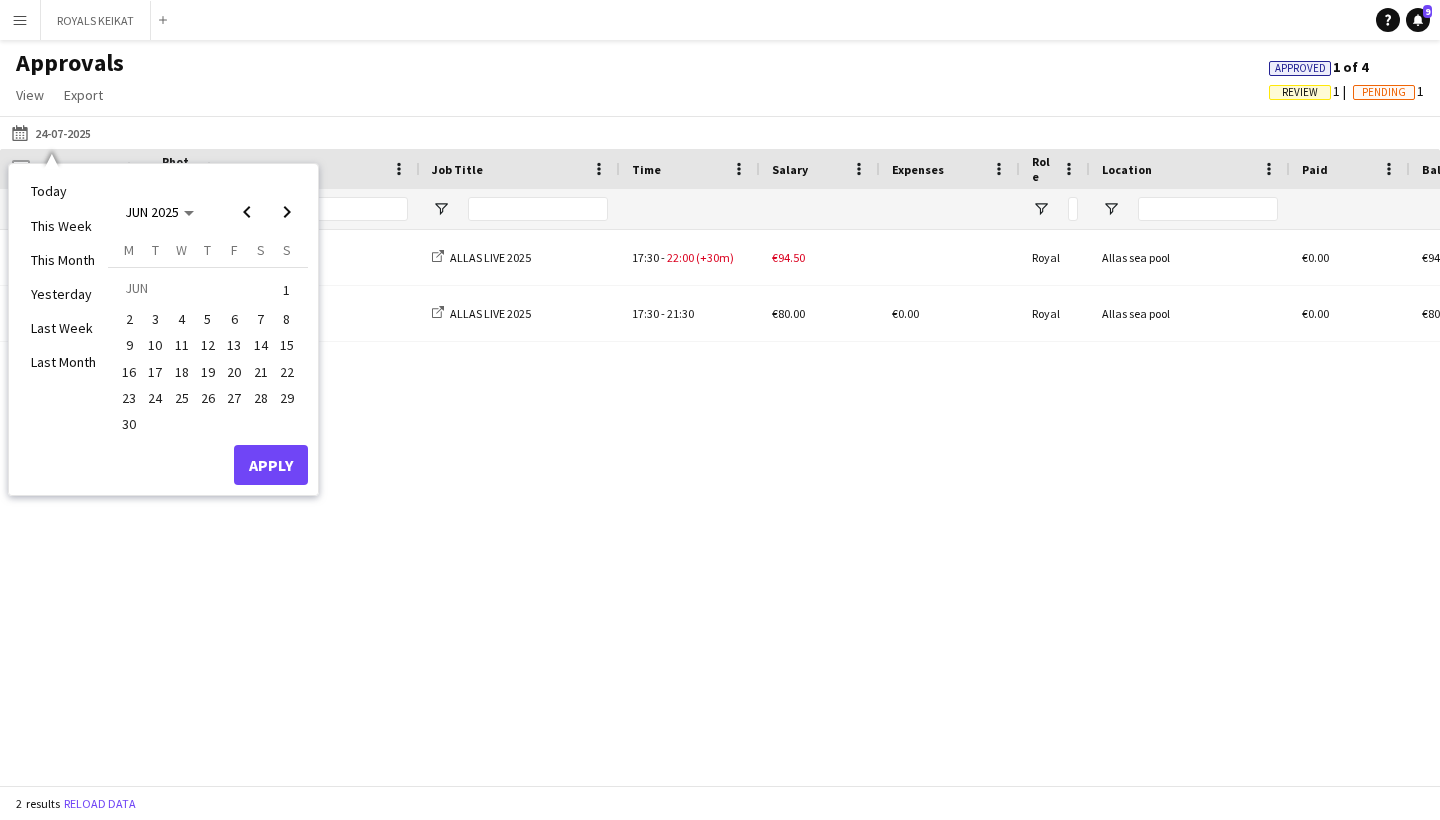 click on "11" at bounding box center [182, 346] 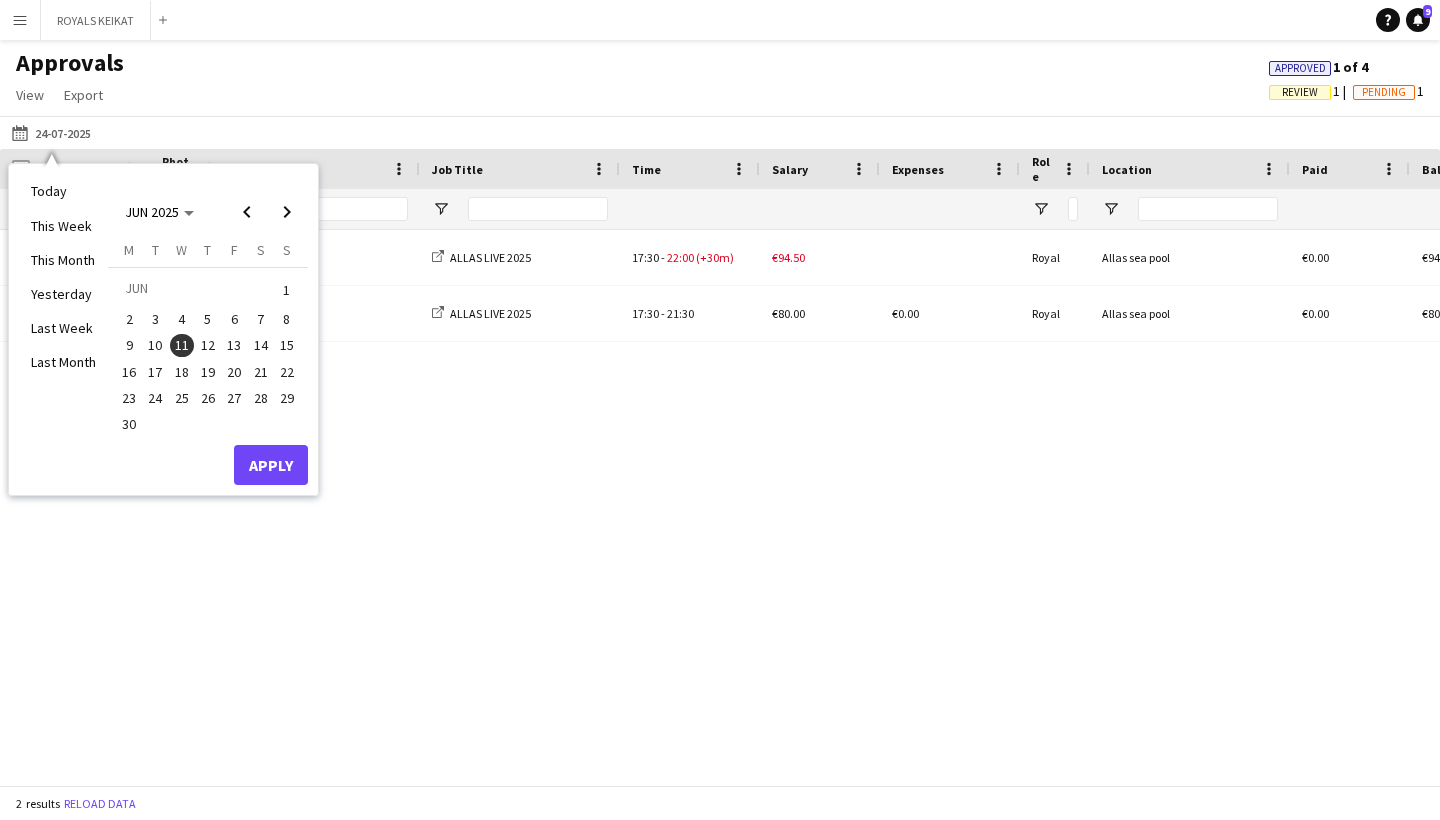 click on "Apply" at bounding box center (271, 465) 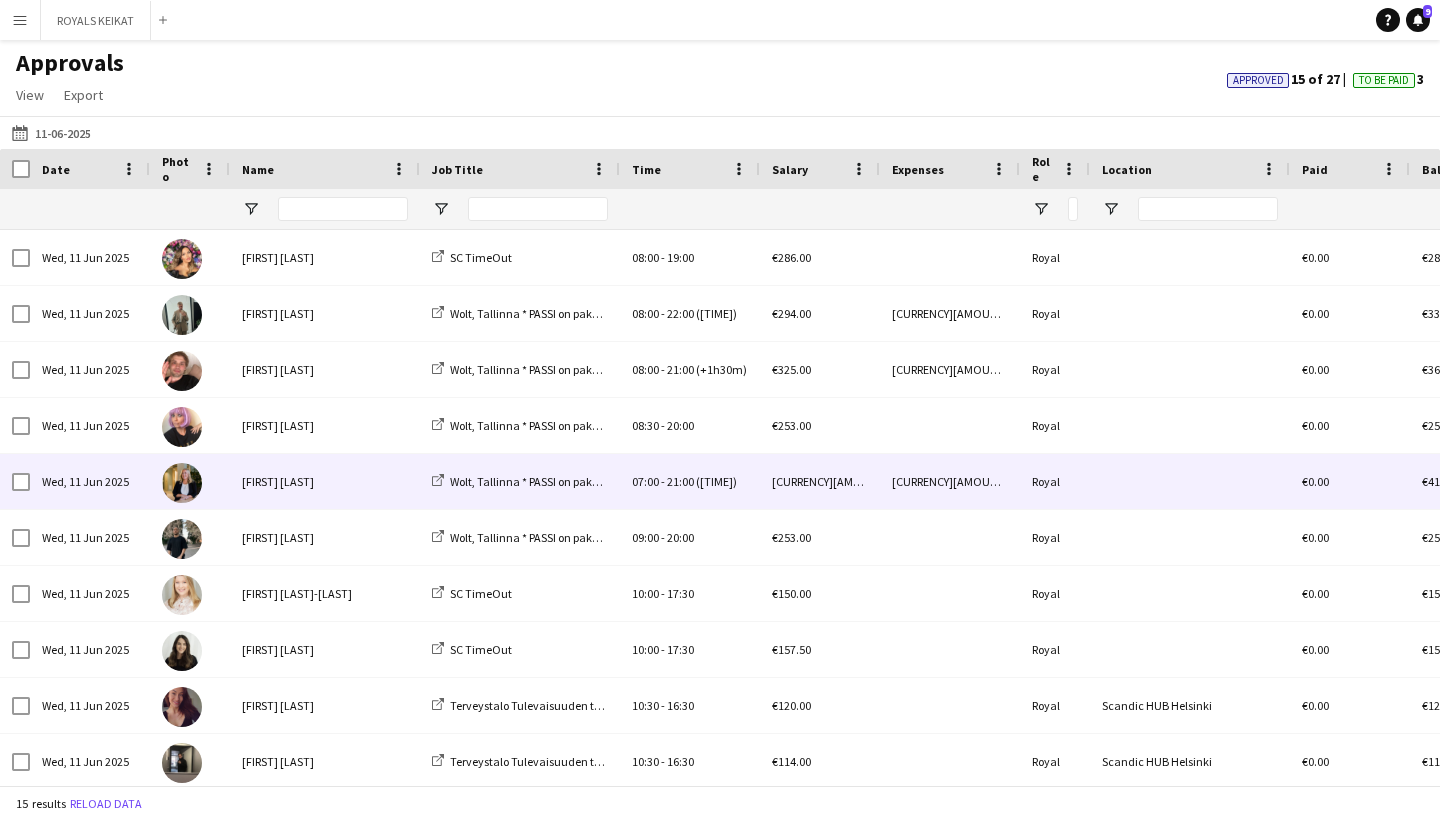 click on "[FIRST] [LAST]" at bounding box center (325, 481) 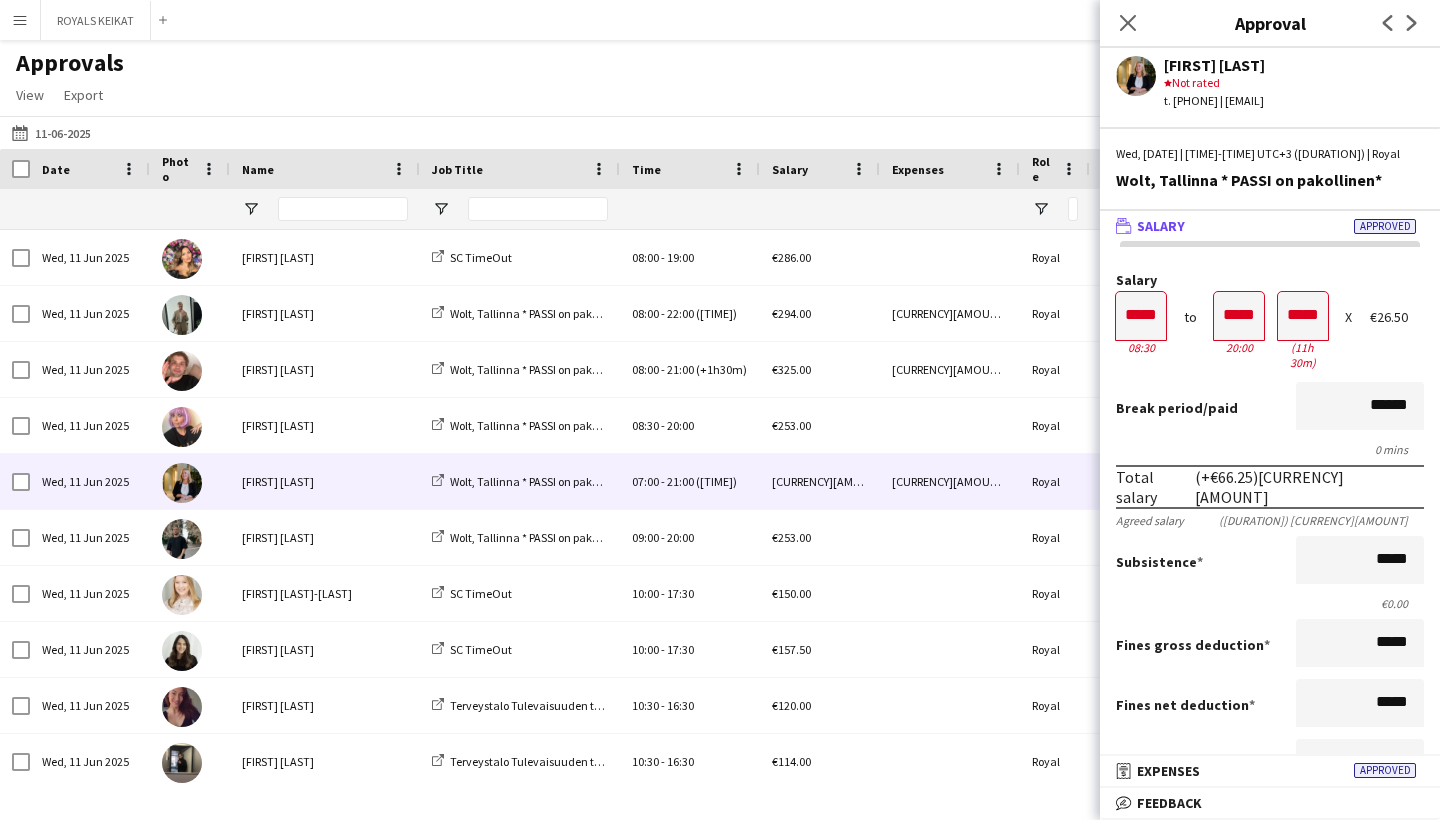 scroll, scrollTop: 0, scrollLeft: 0, axis: both 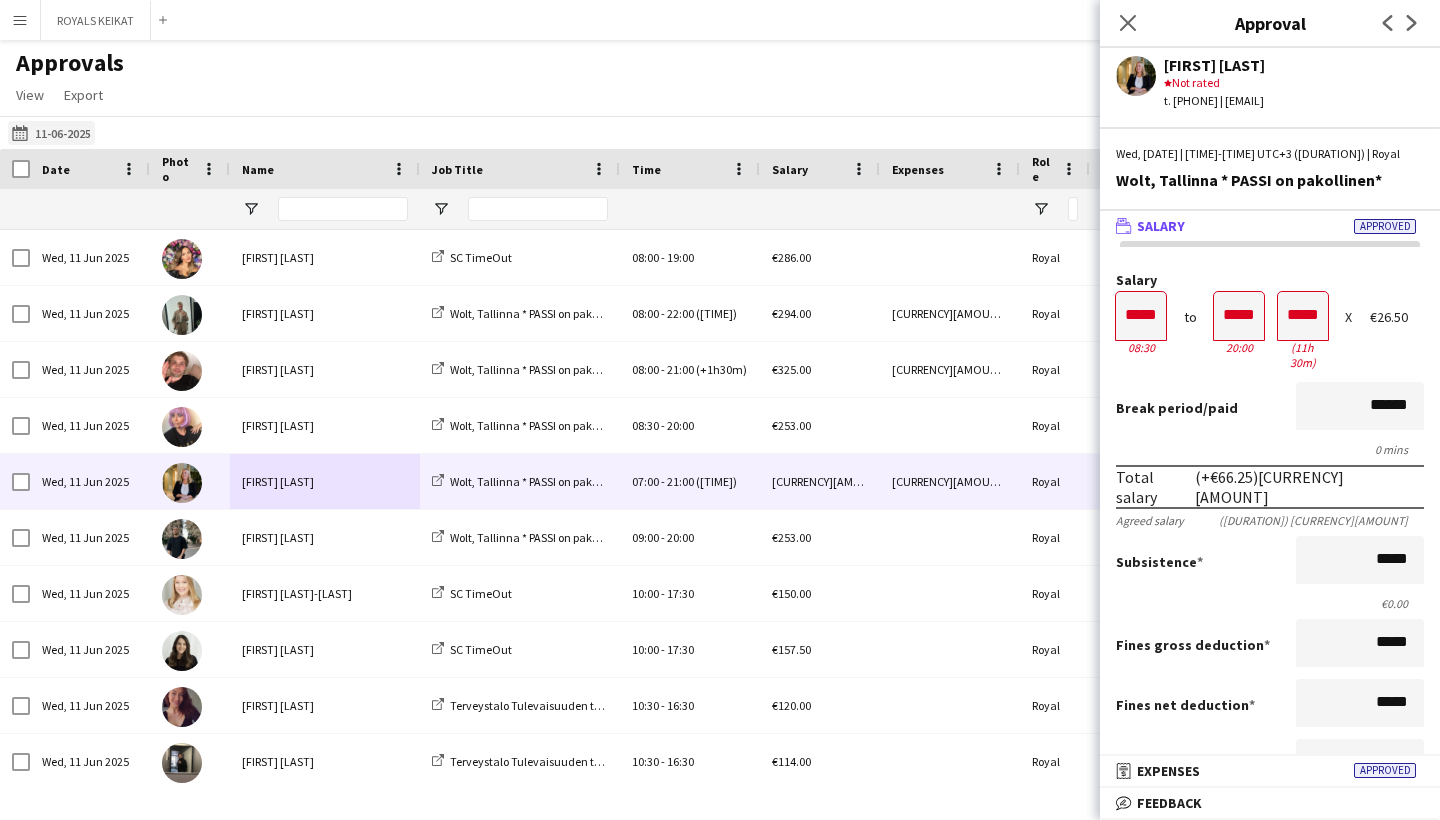 click on "[DATE]
[DATE]" 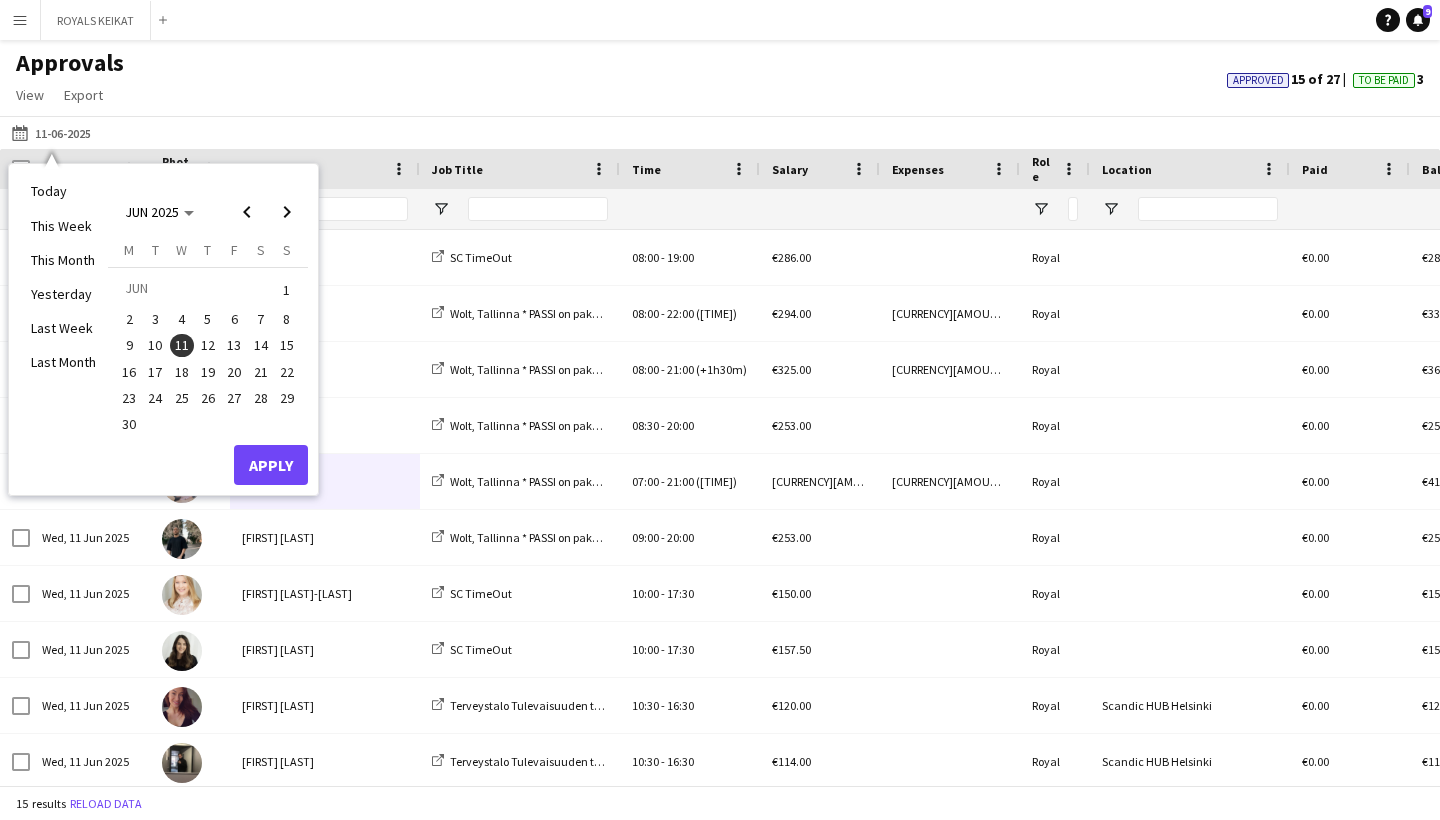 click on "12" at bounding box center [208, 346] 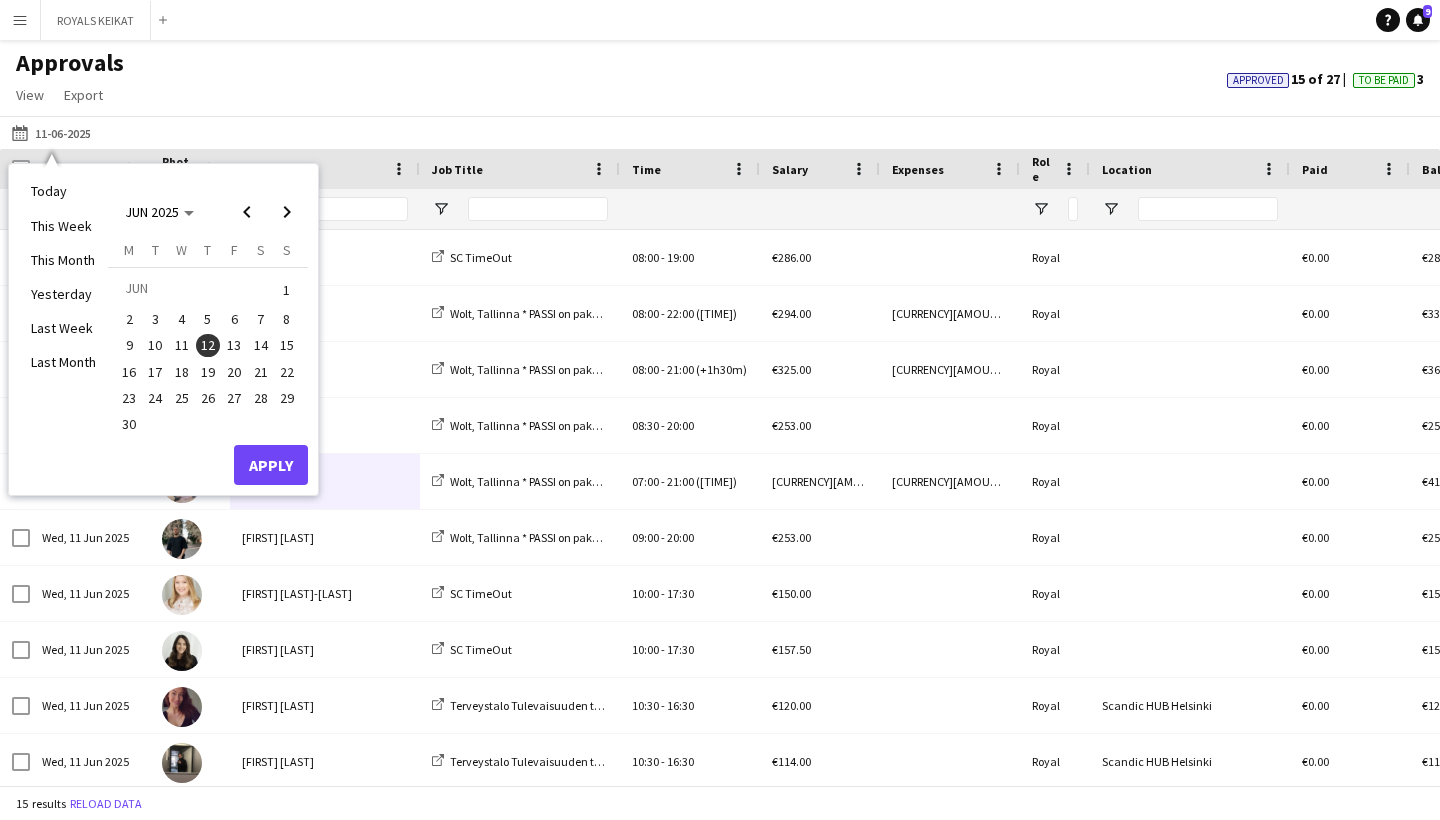 click on "Apply" at bounding box center (271, 465) 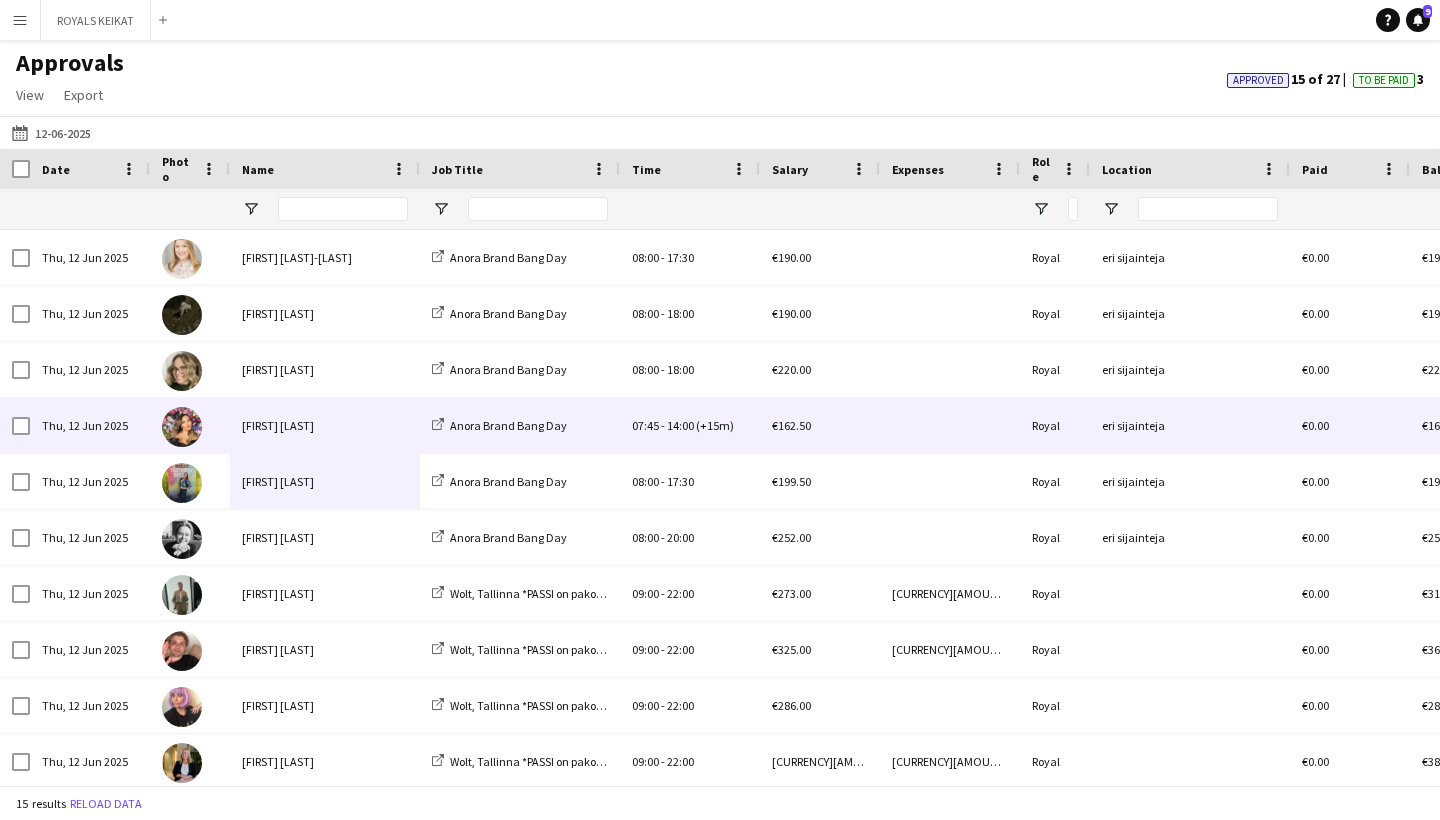 scroll, scrollTop: 74, scrollLeft: 0, axis: vertical 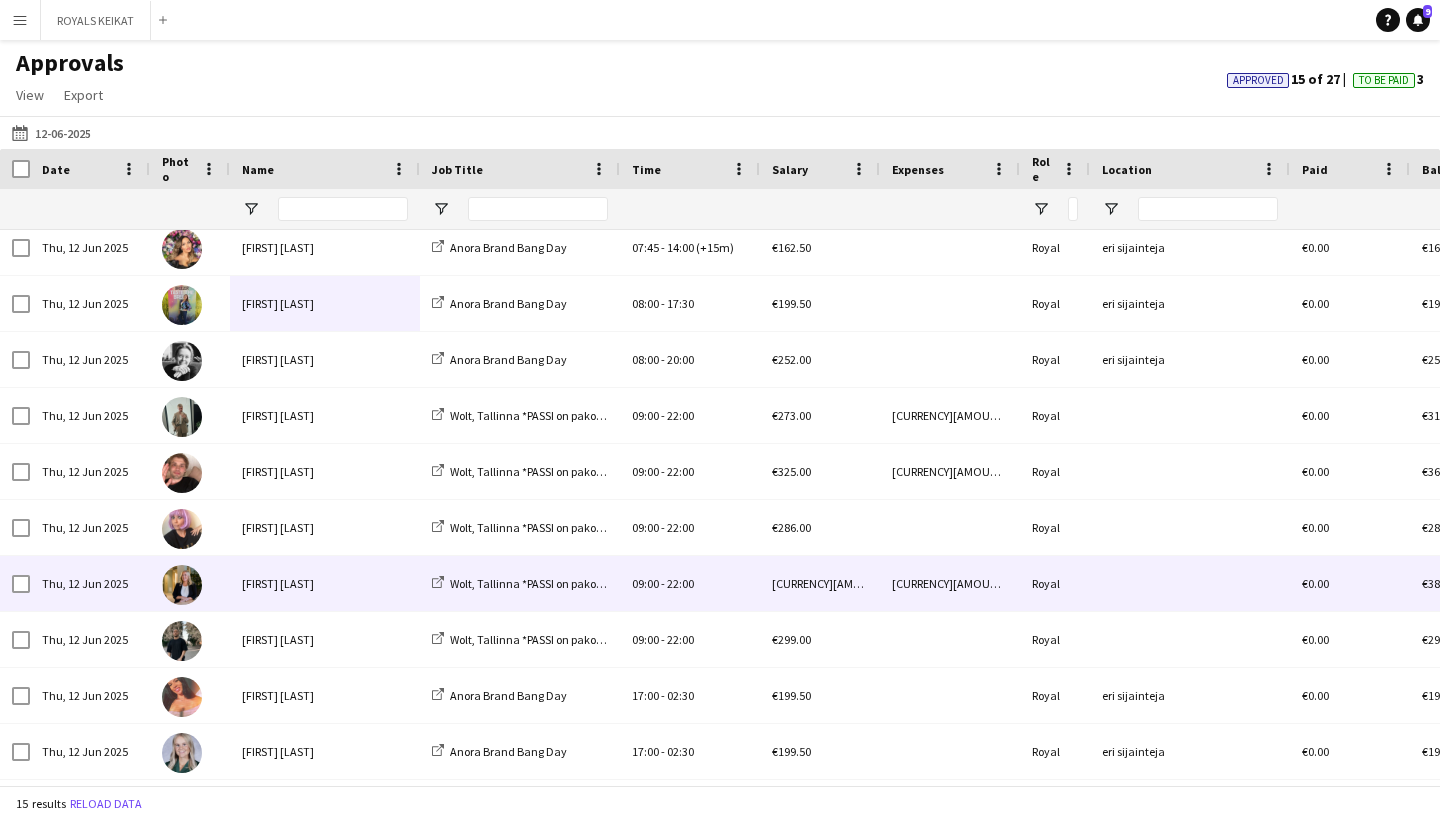 click on "[FIRST] [LAST]" at bounding box center [325, 583] 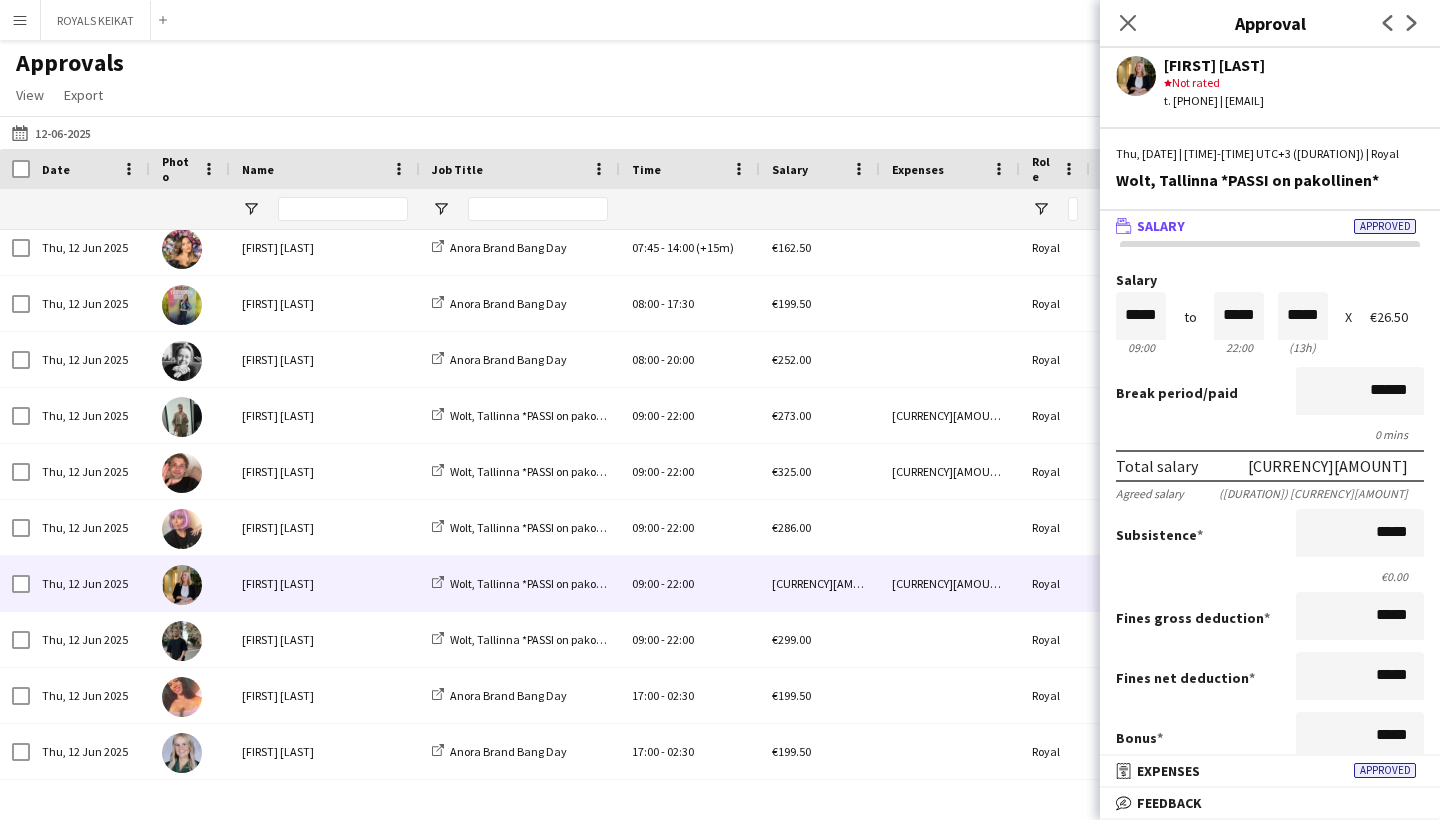 scroll, scrollTop: 0, scrollLeft: 0, axis: both 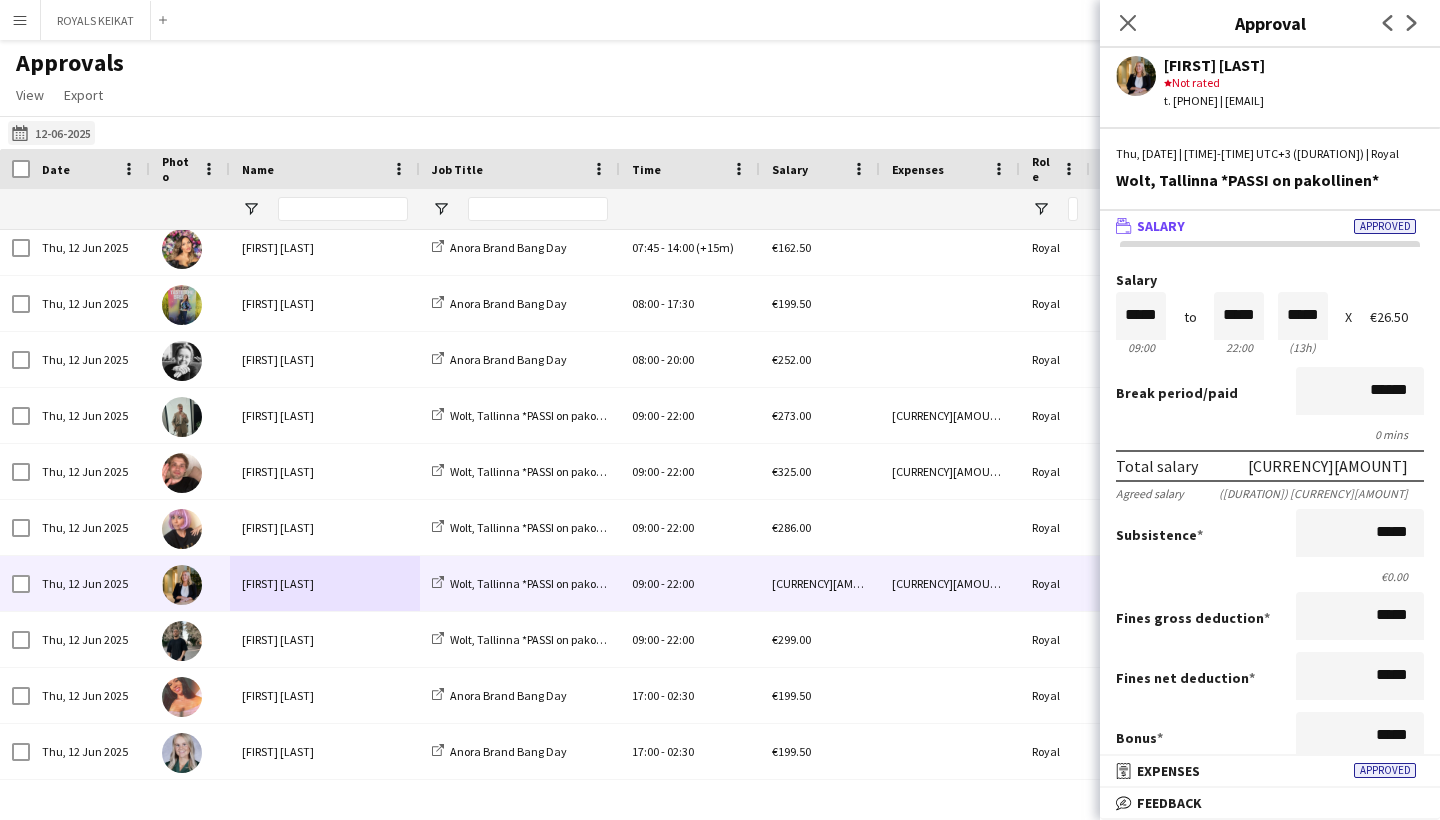 click on "[DATE]
[DATE]" 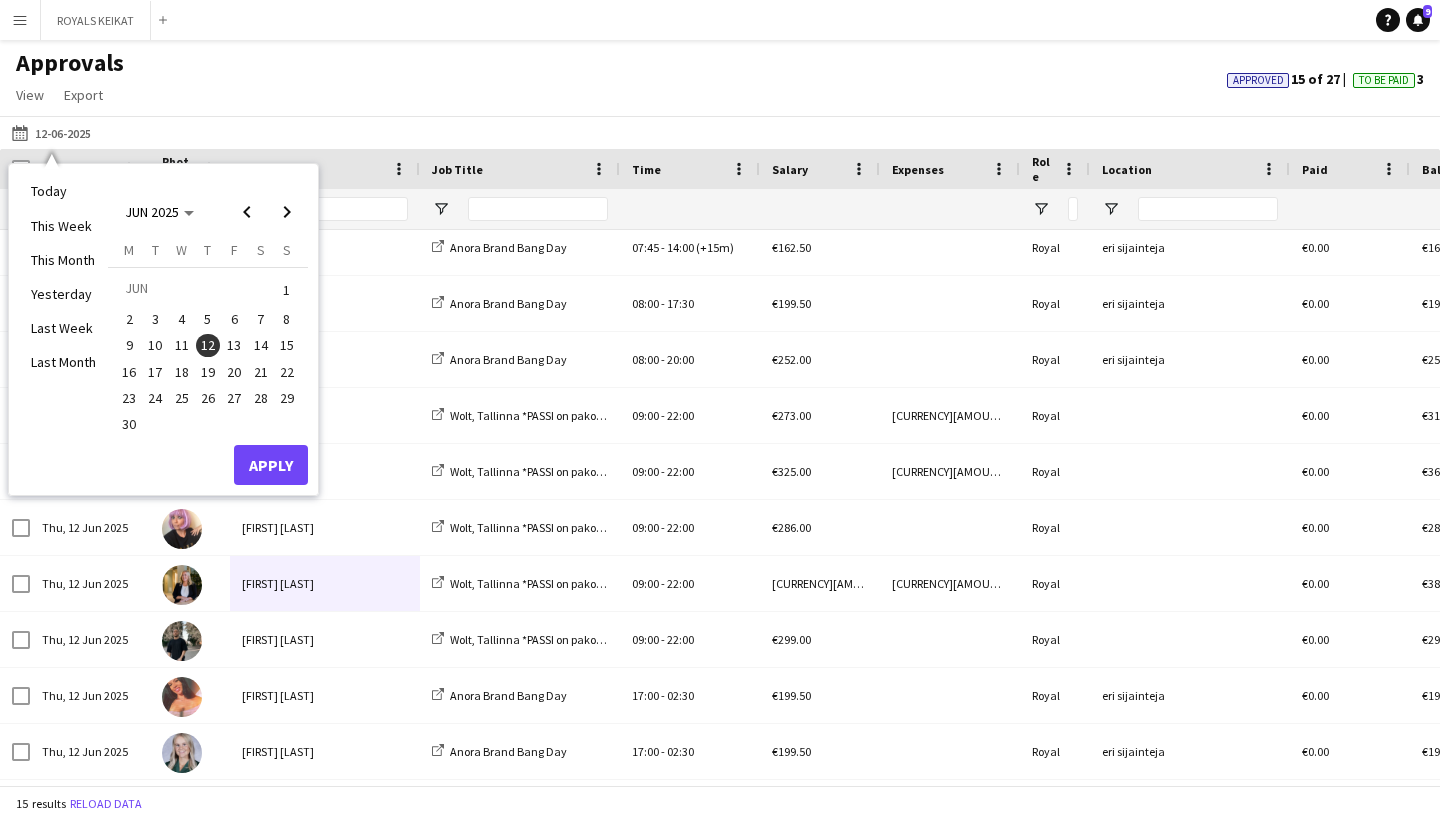 click on "13" at bounding box center (234, 346) 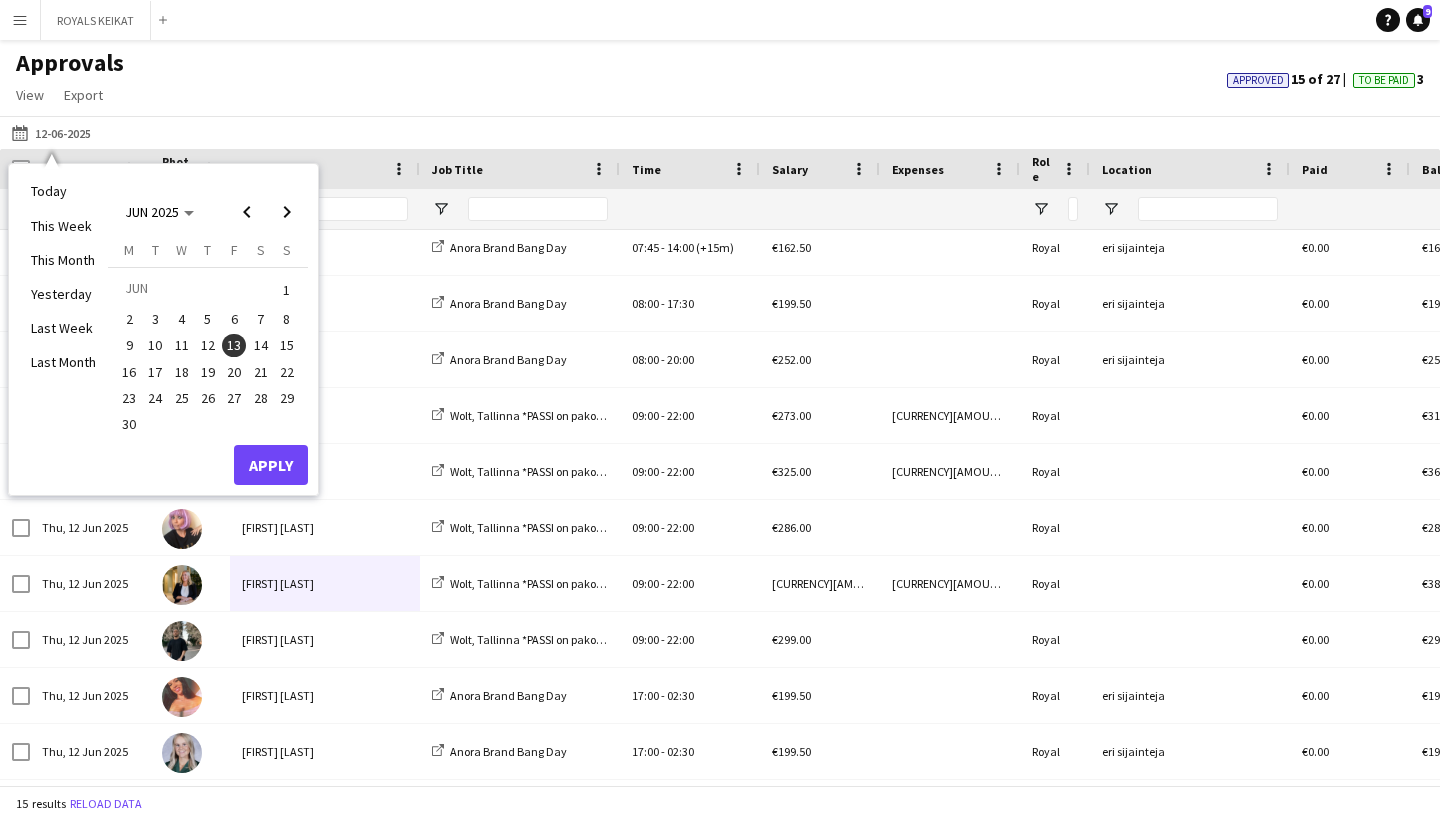 click on "Apply" at bounding box center (271, 465) 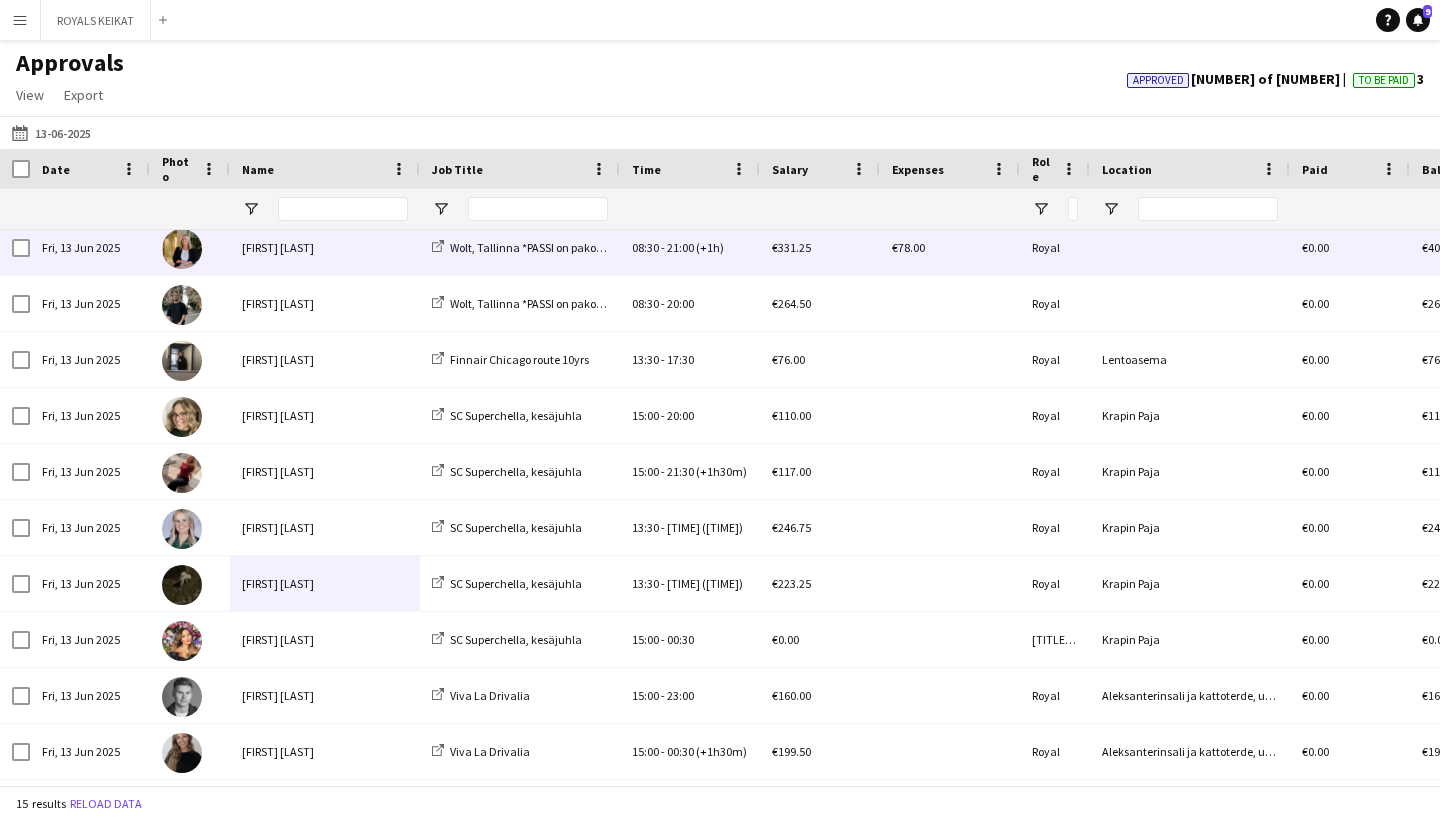 scroll, scrollTop: 168, scrollLeft: 0, axis: vertical 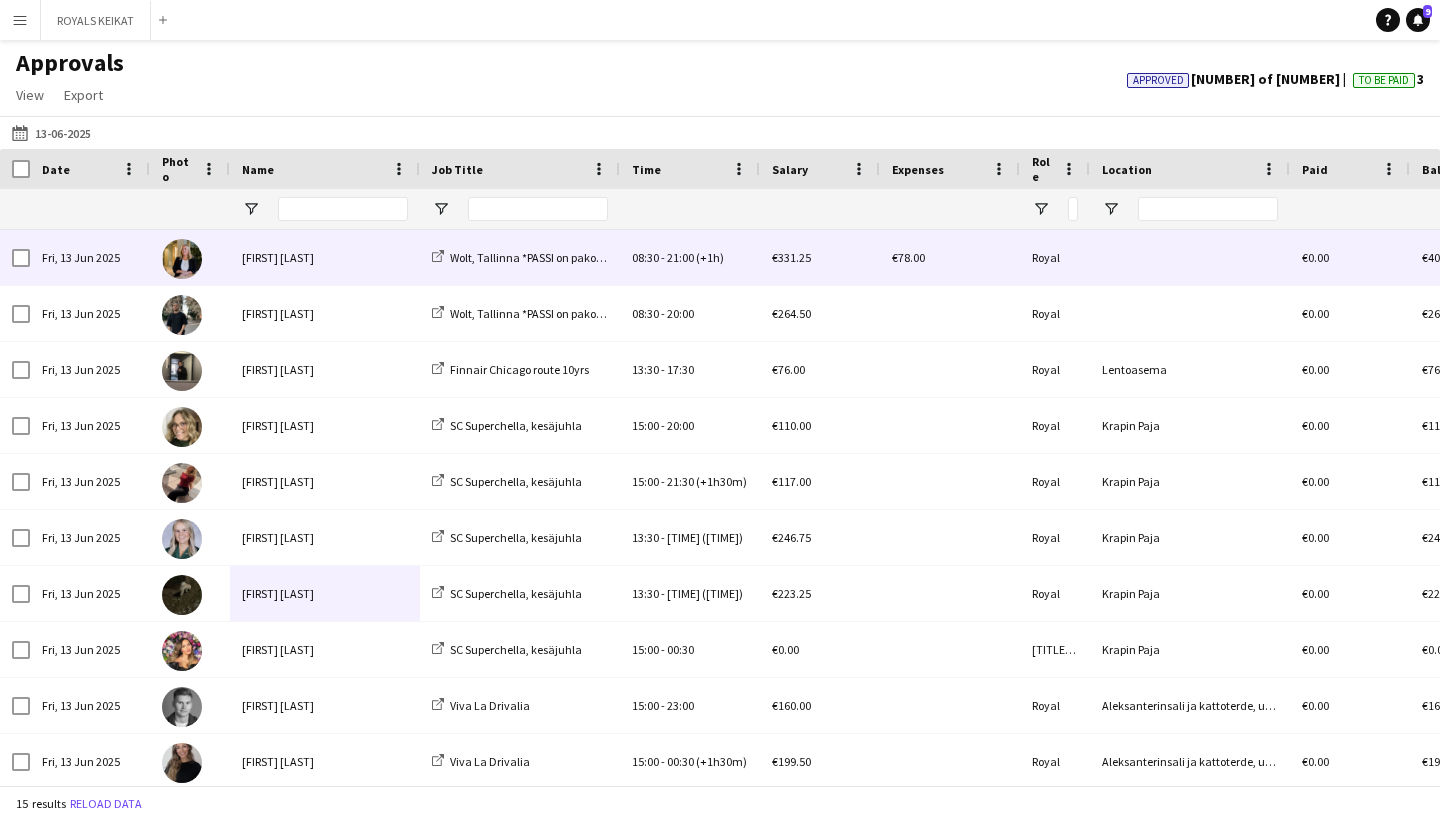 click on "[FIRST] [LAST]" at bounding box center (325, 257) 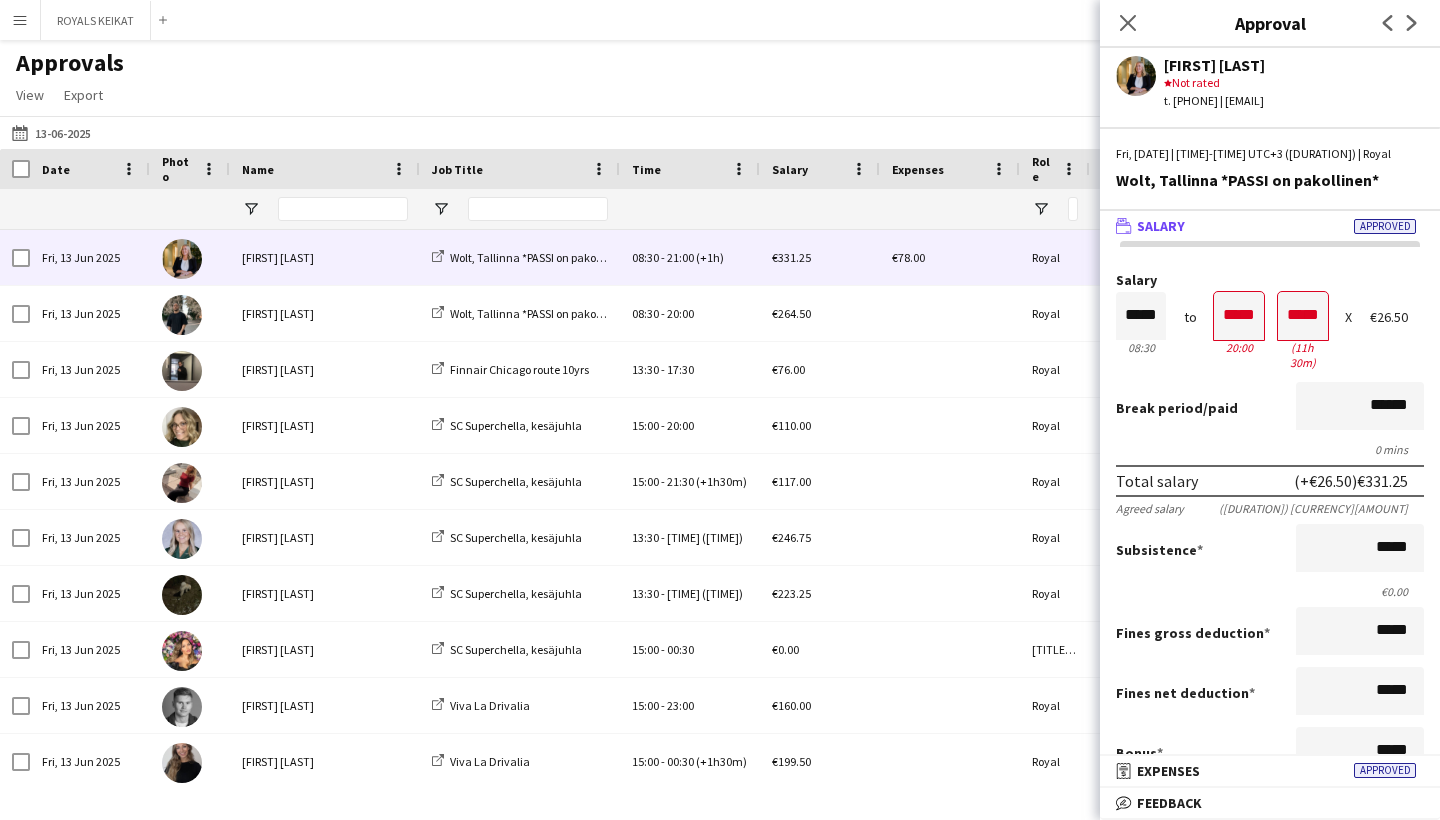 scroll, scrollTop: 0, scrollLeft: 0, axis: both 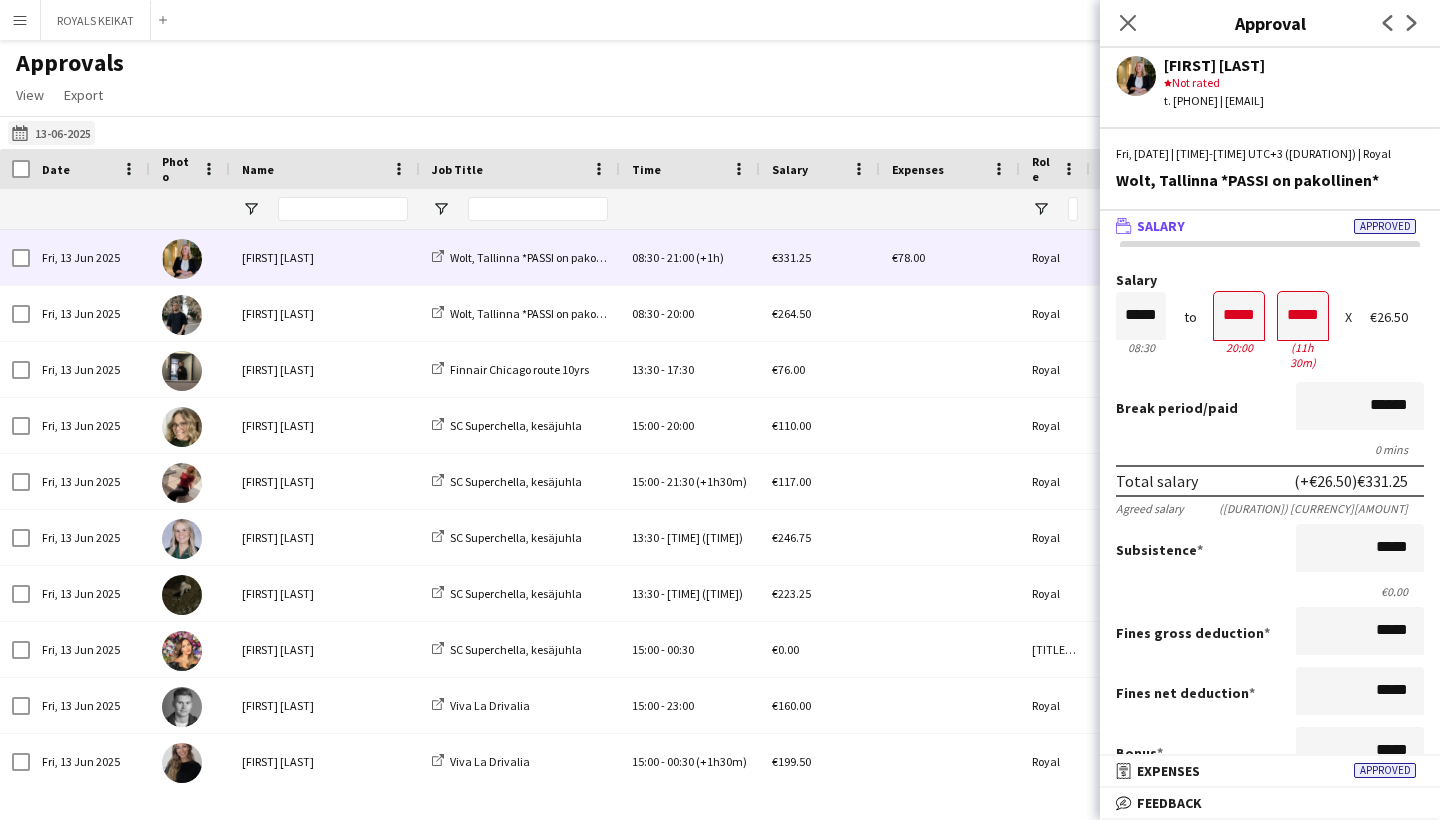 click on "[DATE]
[DATE]" 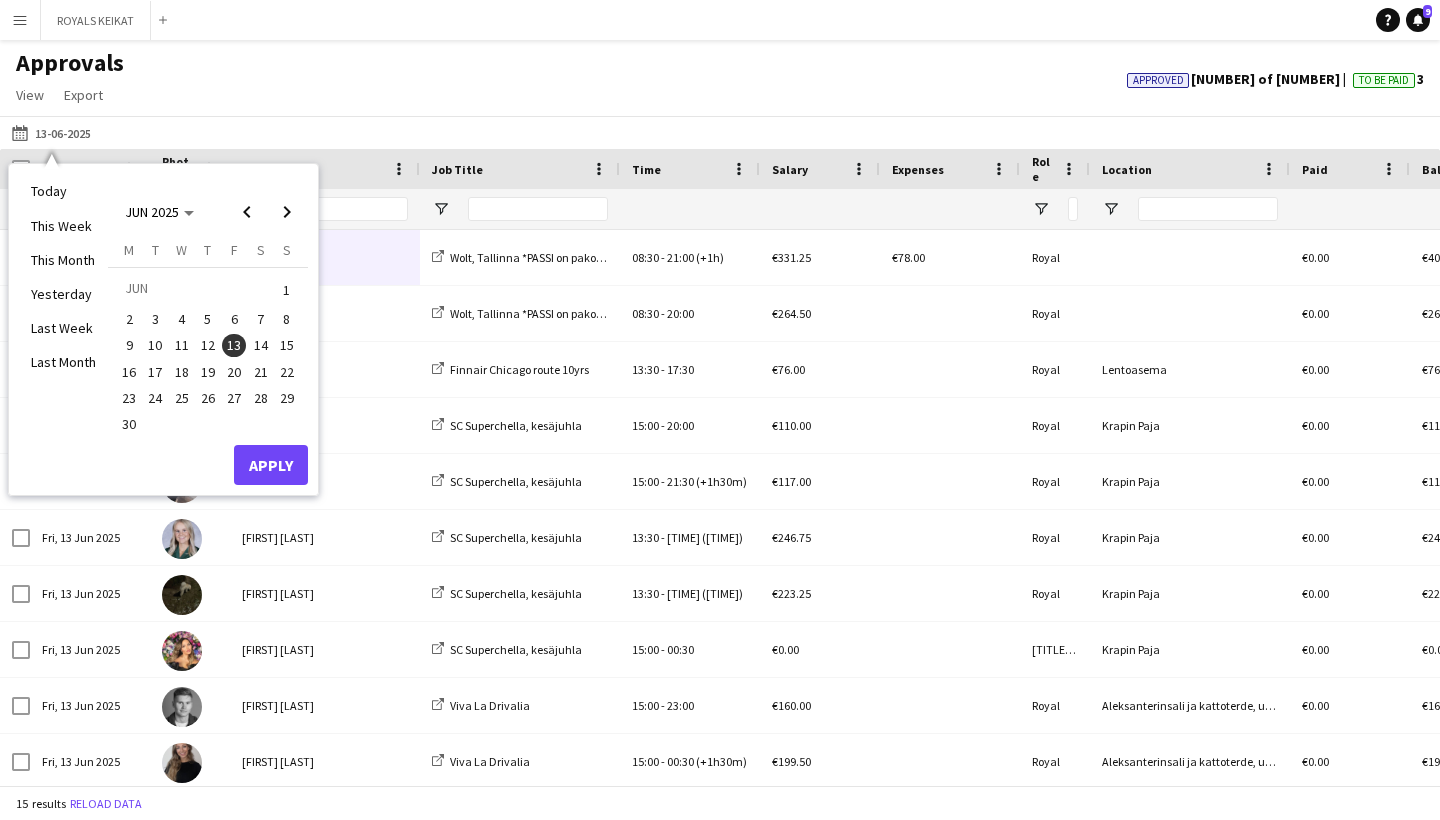 click on "14" at bounding box center [261, 346] 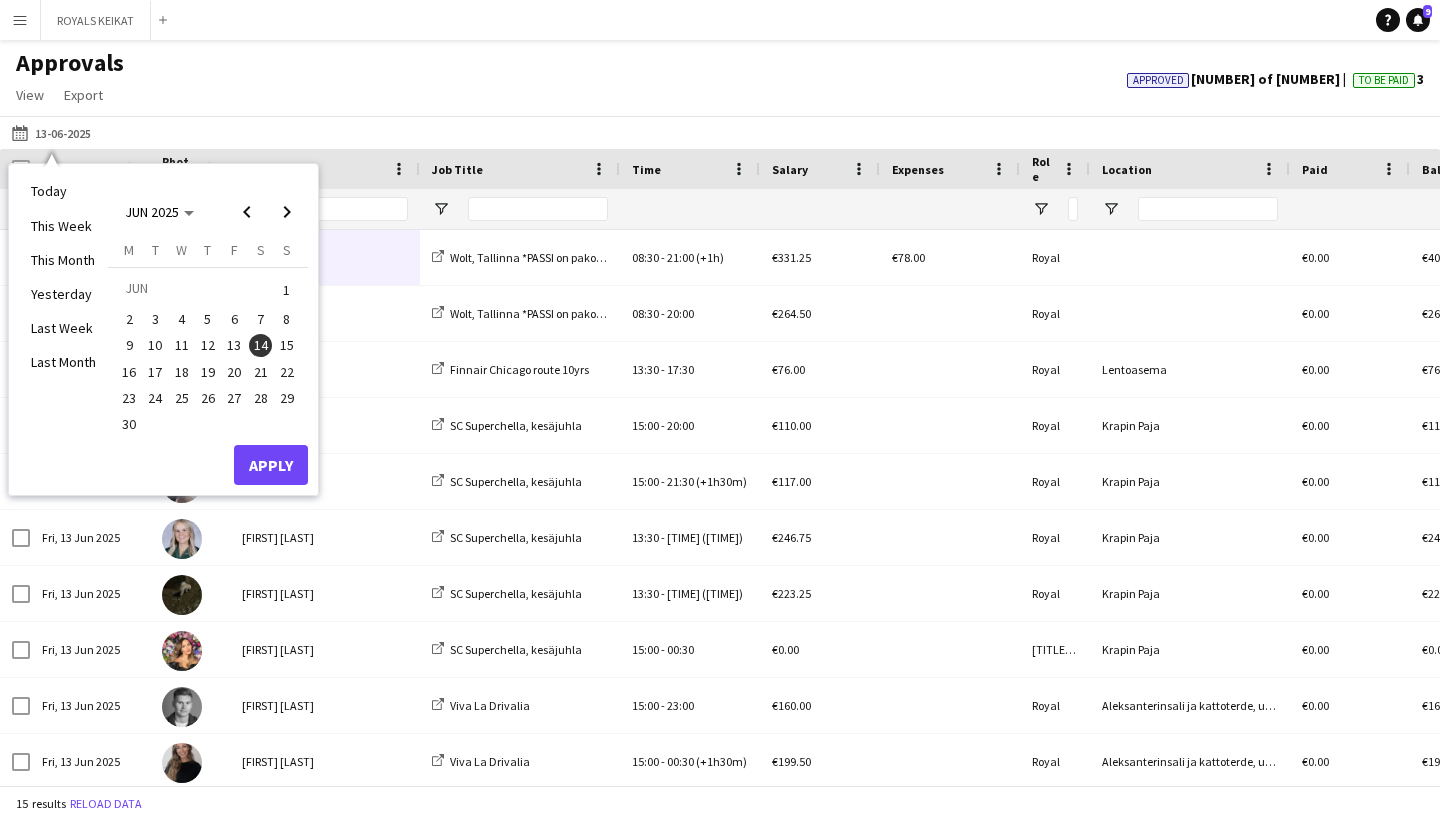 click on "Apply" at bounding box center [271, 465] 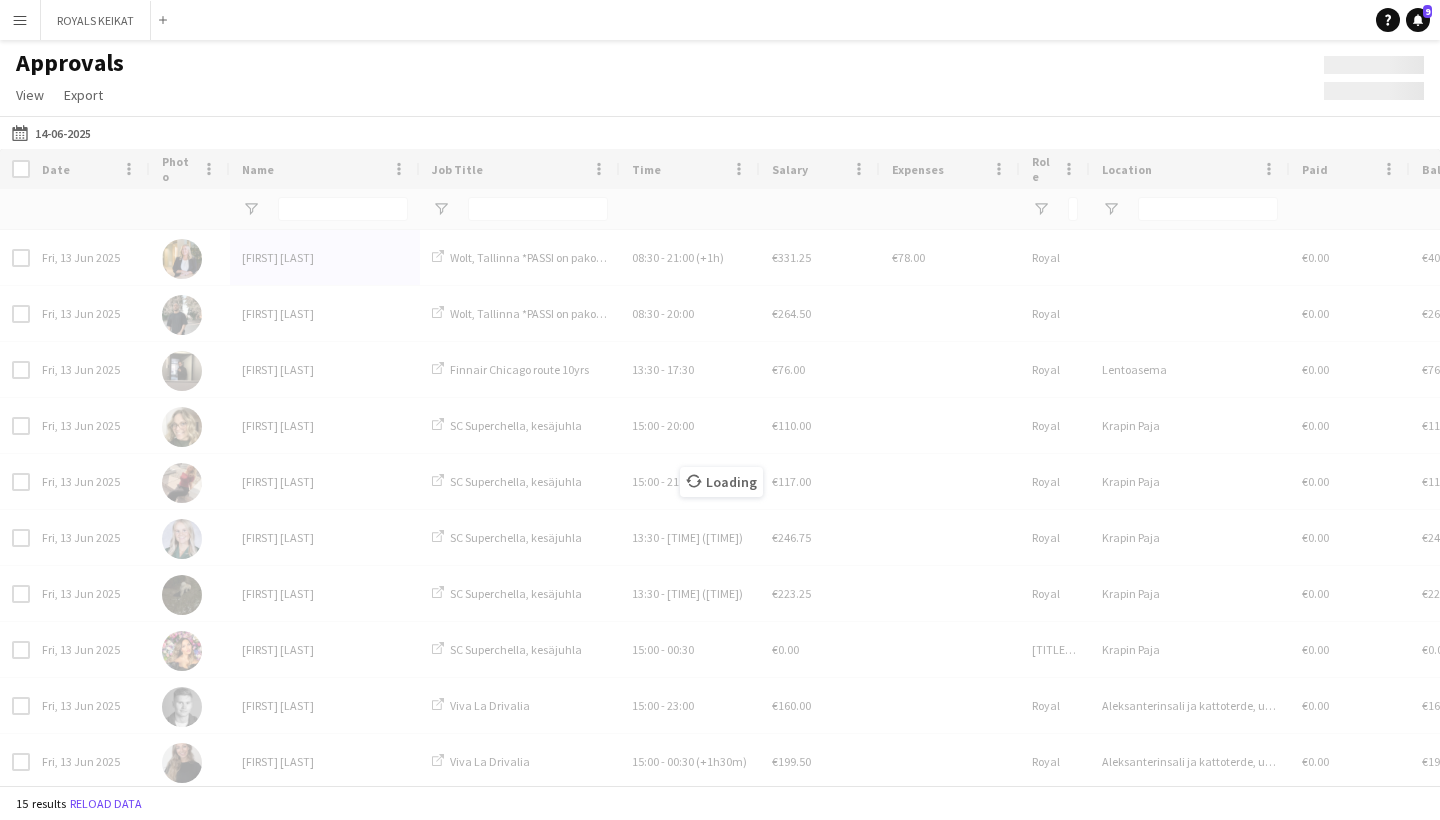 scroll, scrollTop: 5, scrollLeft: 0, axis: vertical 